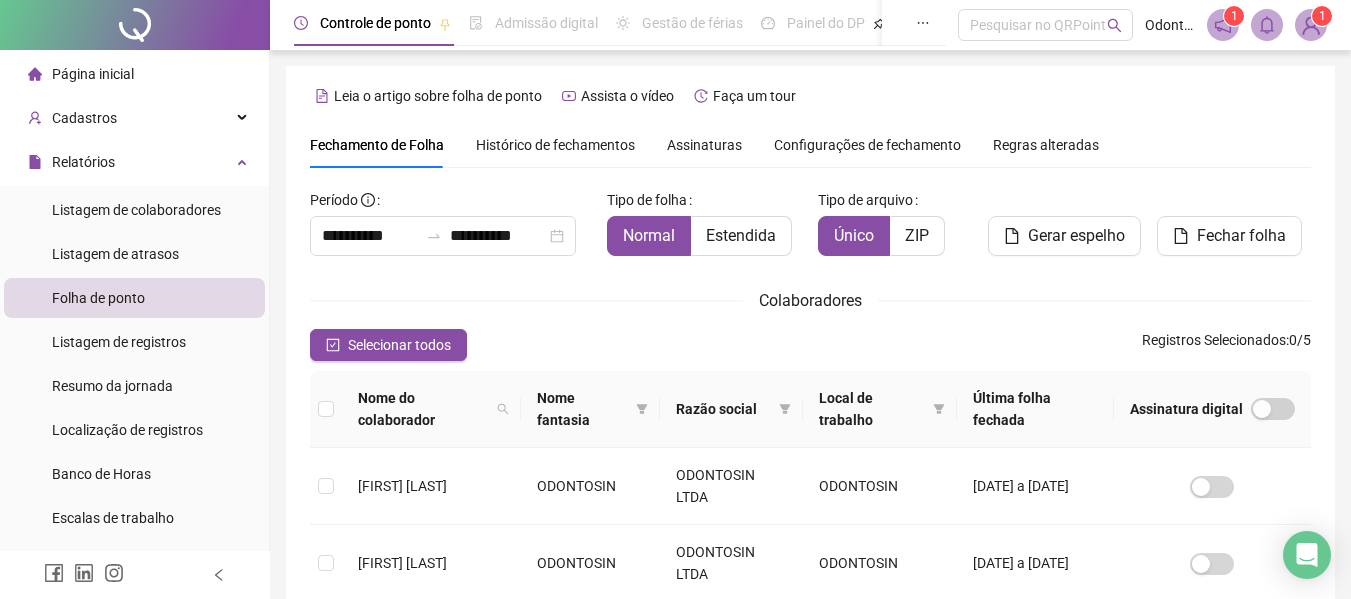 scroll, scrollTop: 110, scrollLeft: 0, axis: vertical 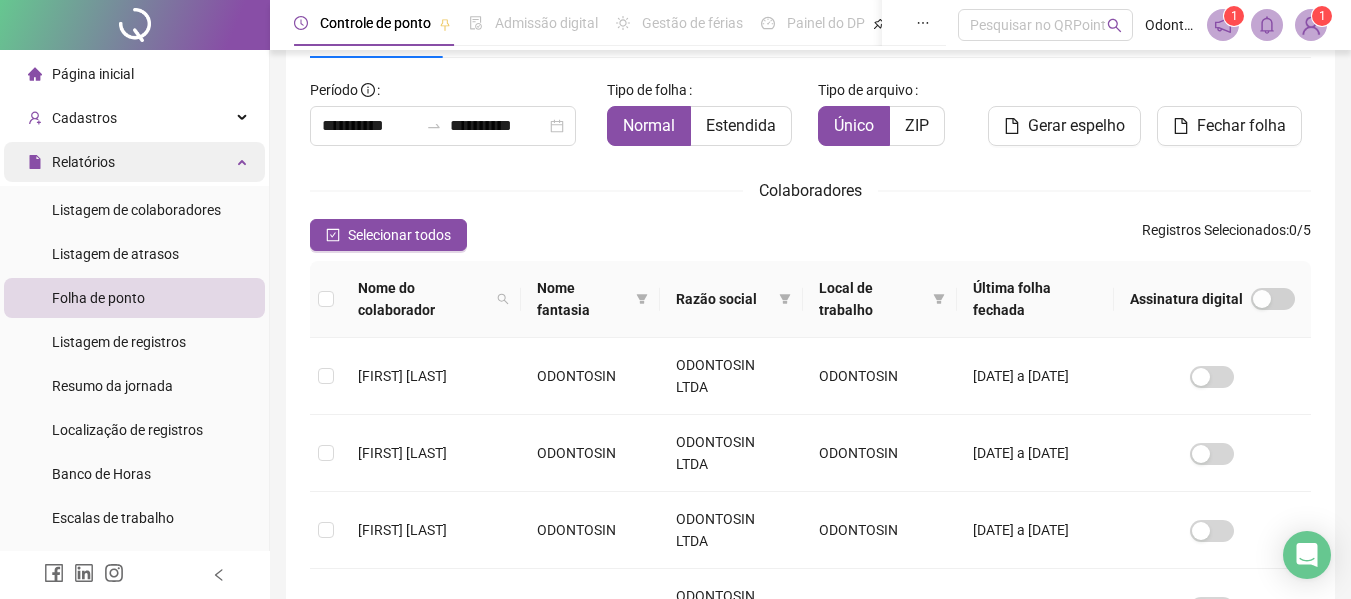 click on "Relatórios" at bounding box center (134, 162) 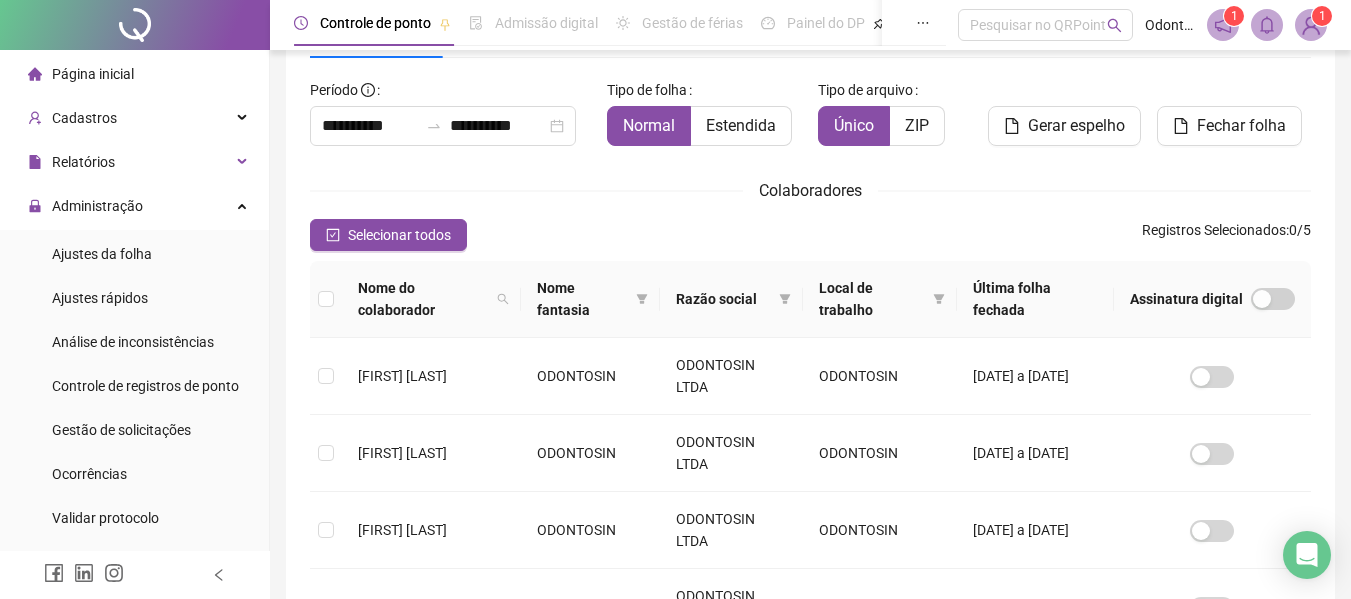 click on "Página inicial" at bounding box center [93, 74] 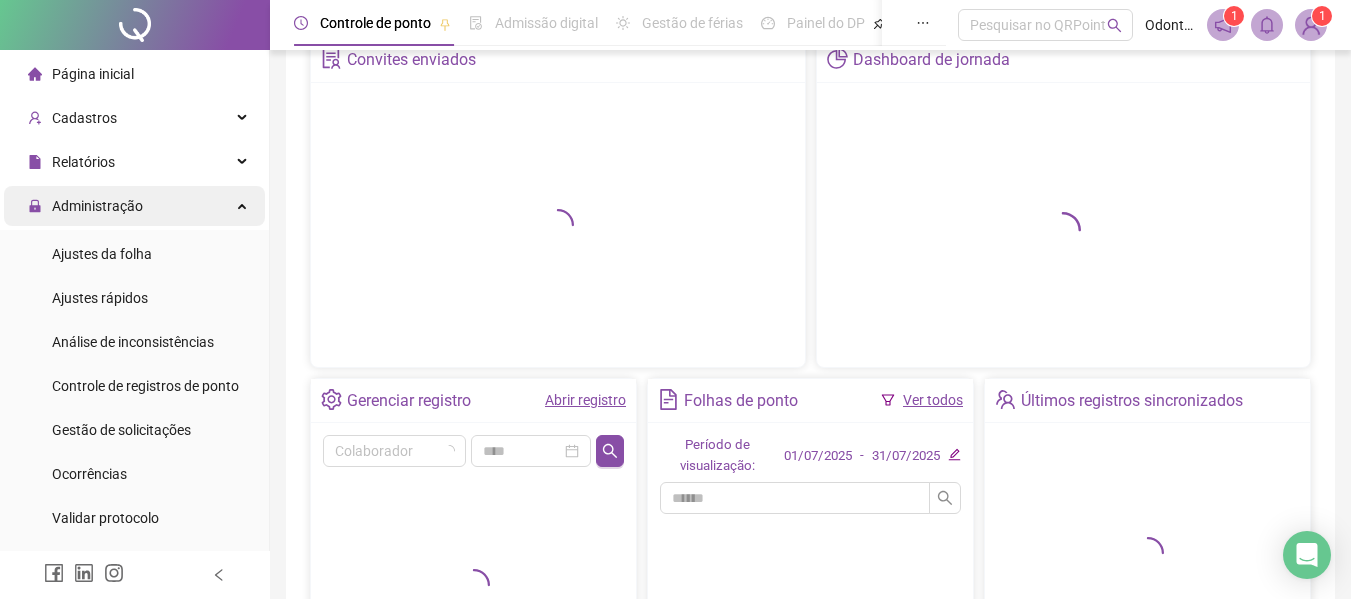 click on "Administração" at bounding box center (134, 206) 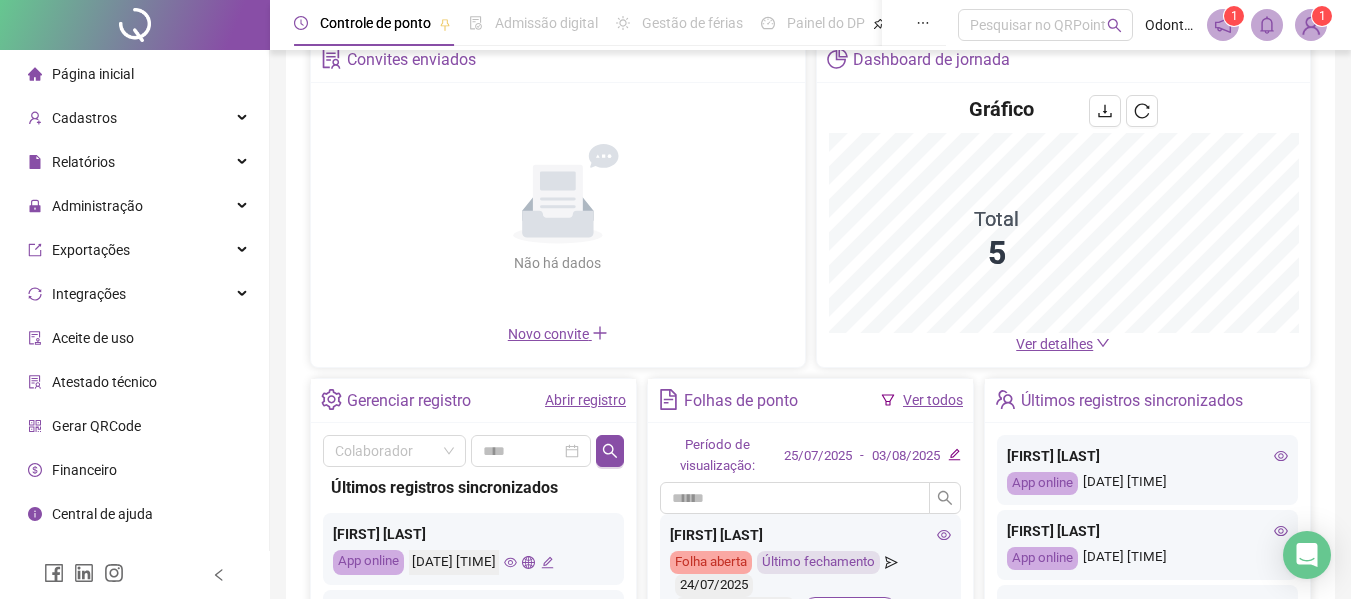 click on "Ver detalhes" at bounding box center [1054, 344] 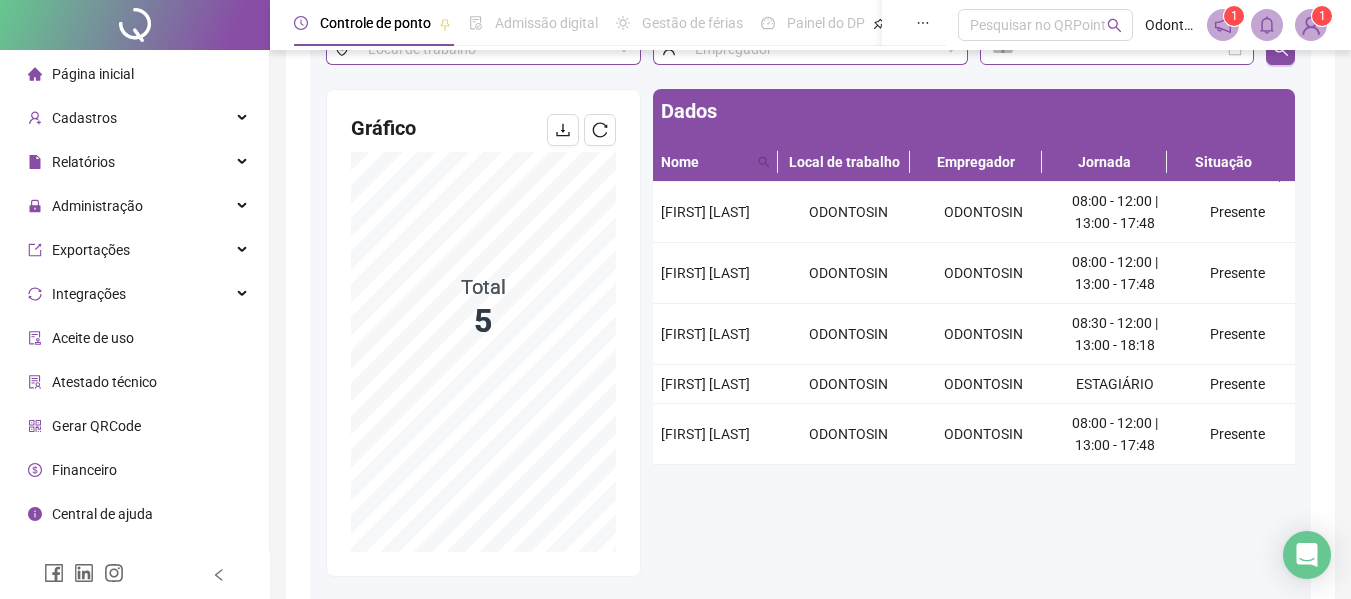 scroll, scrollTop: 0, scrollLeft: 0, axis: both 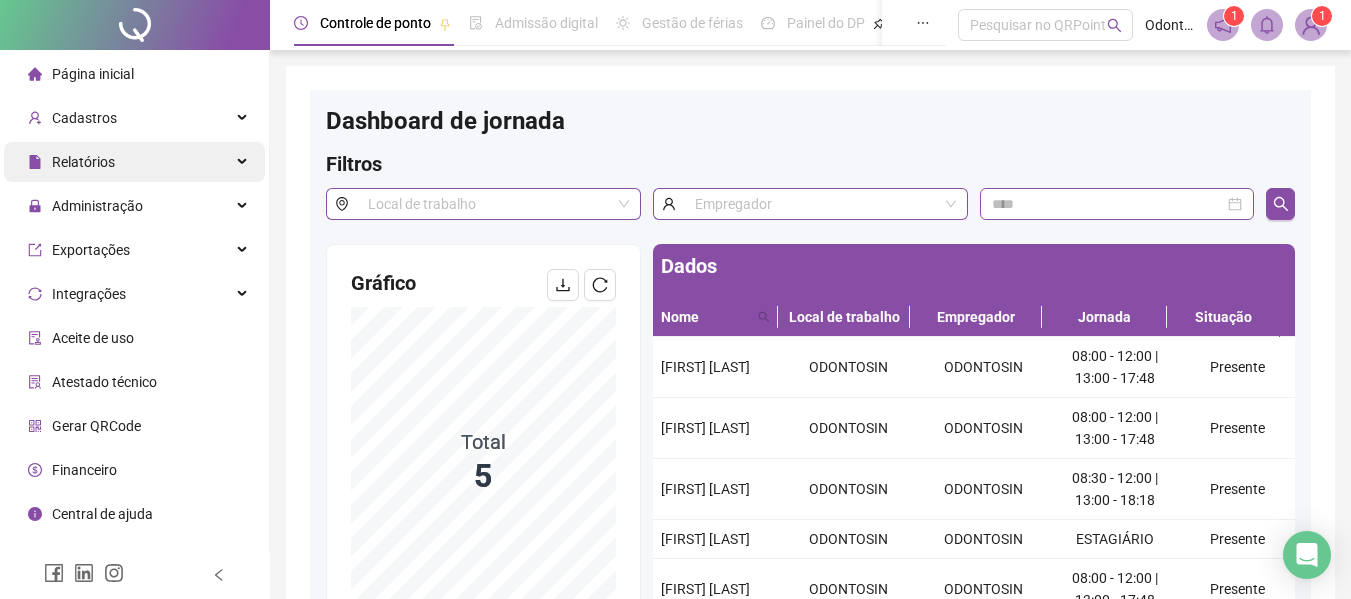 click on "Relatórios" at bounding box center (83, 162) 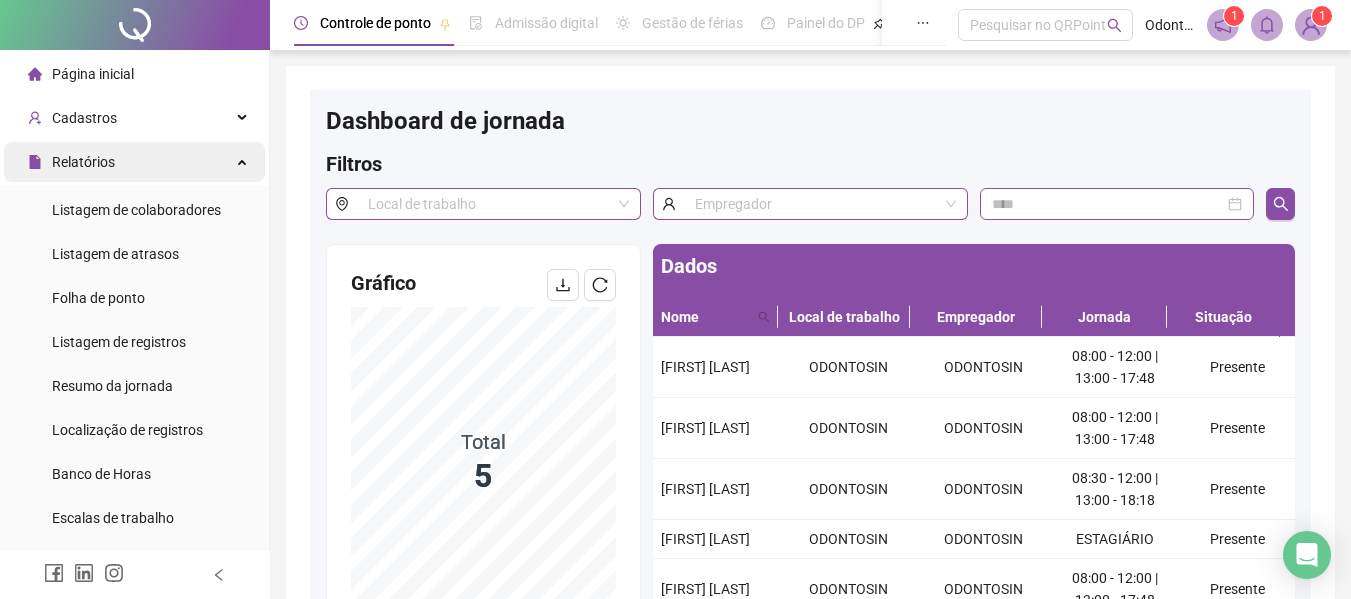 click on "Relatórios" at bounding box center [83, 162] 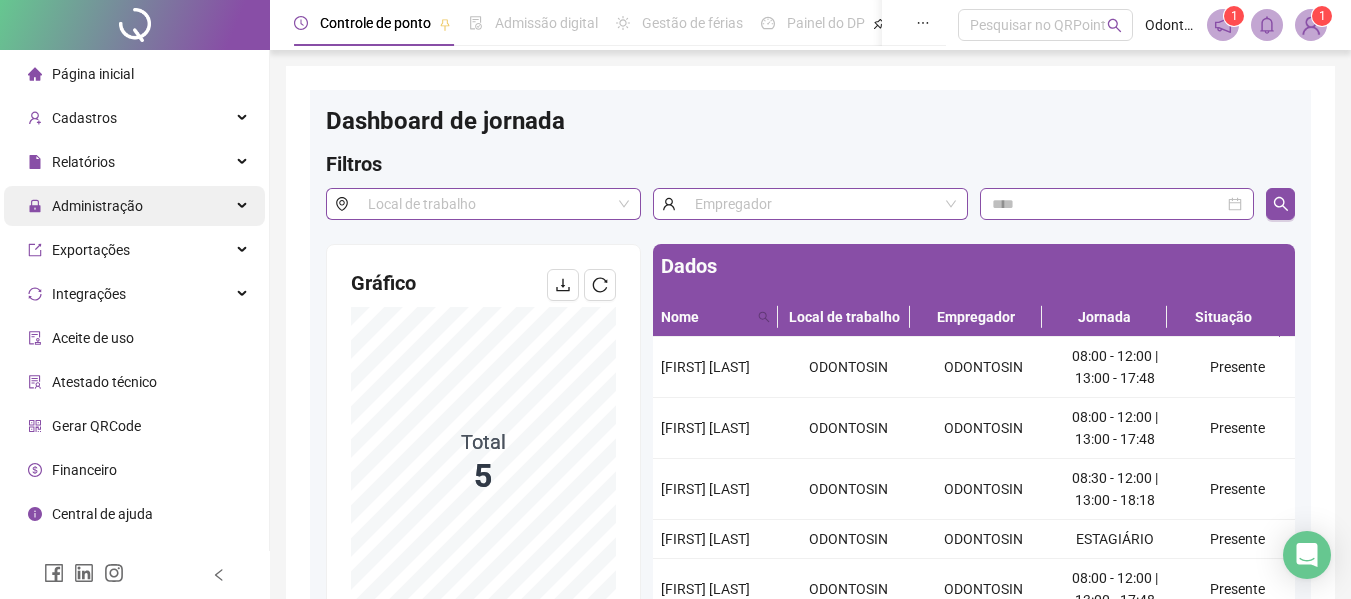 click on "Administração" at bounding box center [134, 206] 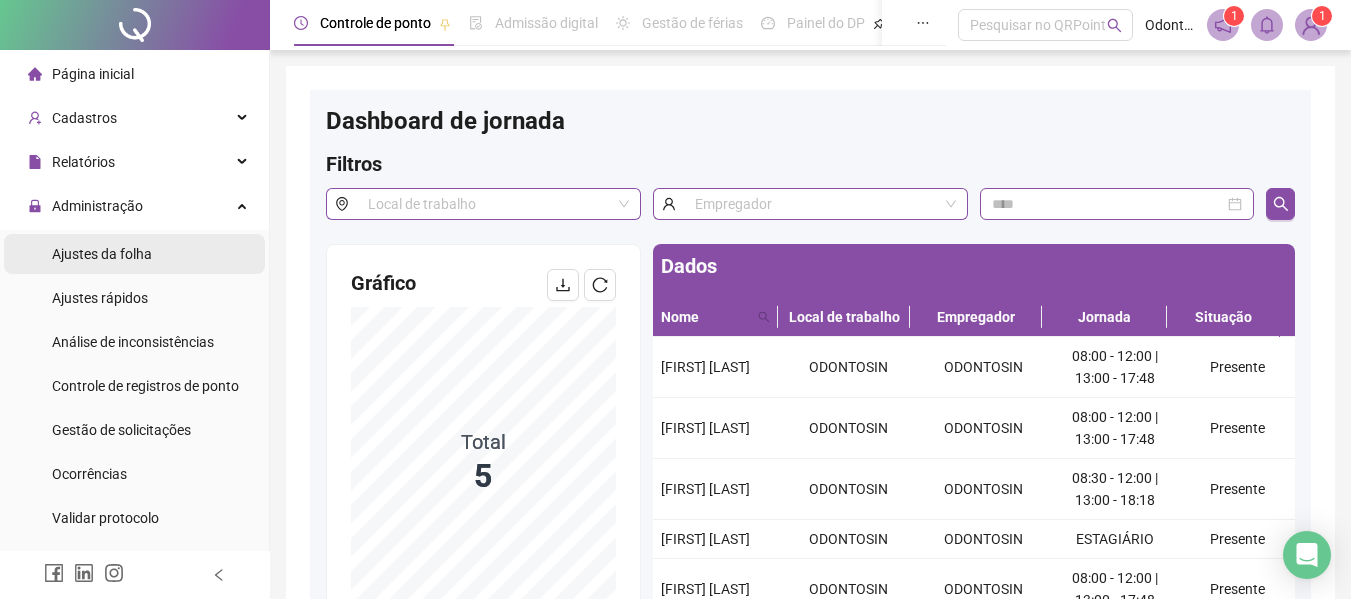 click on "Ajustes da folha" at bounding box center [134, 254] 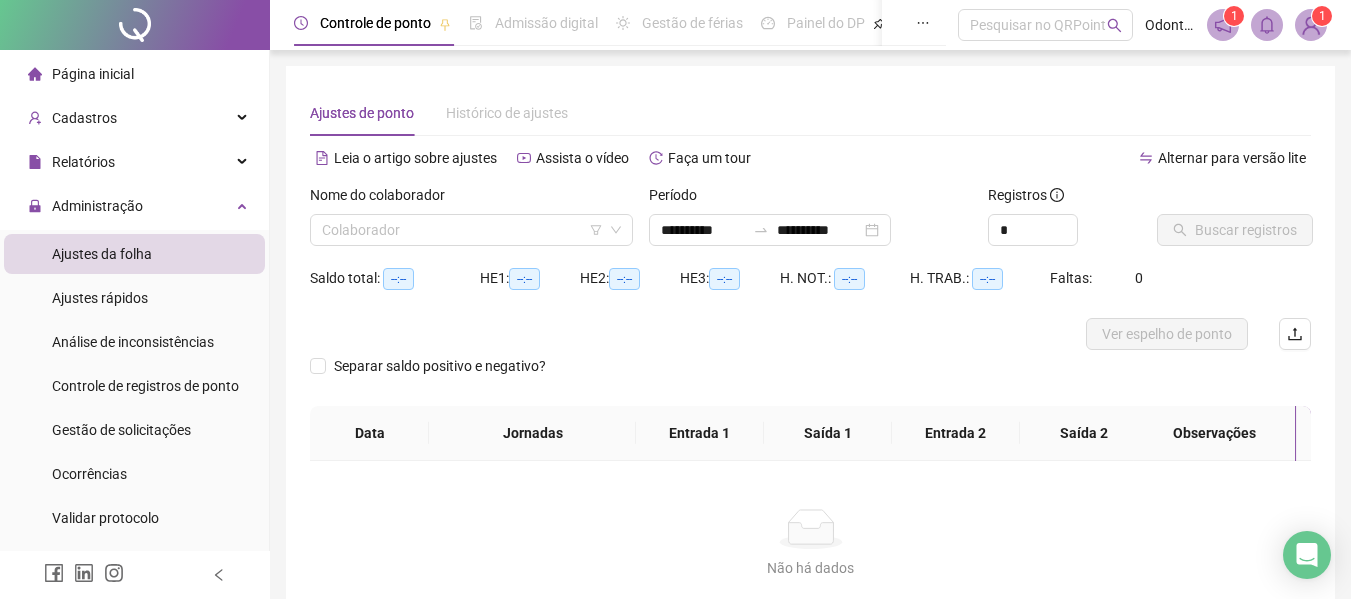 type on "**********" 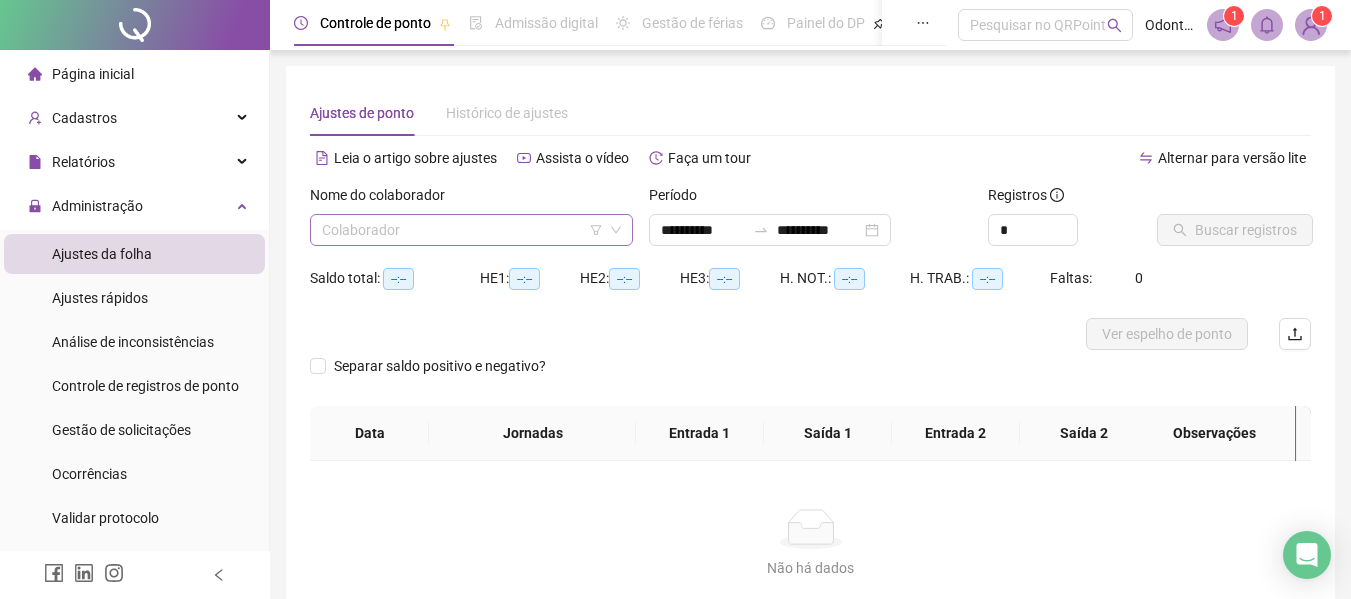 click at bounding box center [462, 230] 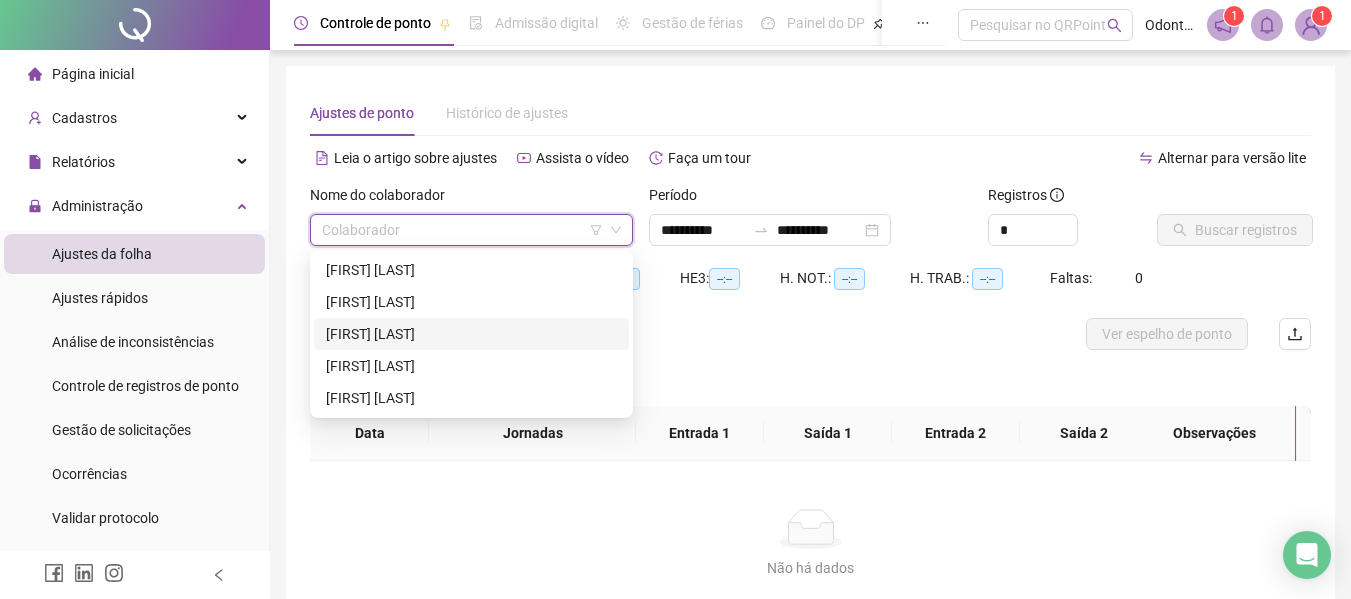 click on "[FIRST] [LAST]" at bounding box center [471, 334] 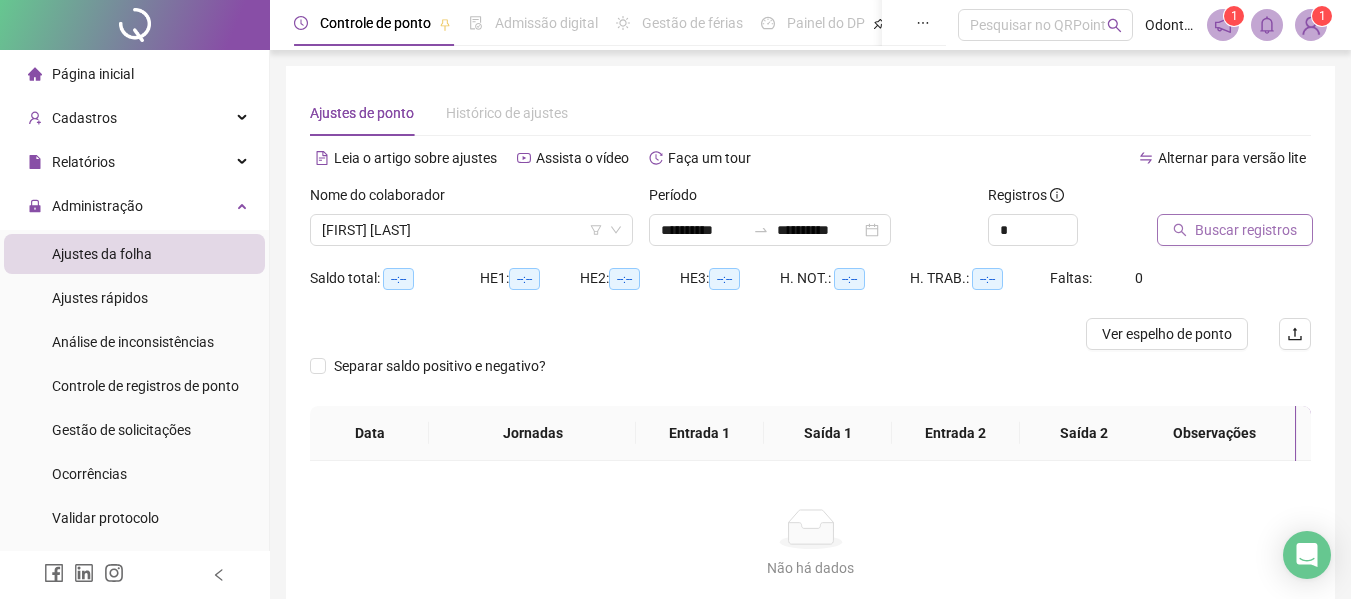 click on "Buscar registros" at bounding box center [1246, 230] 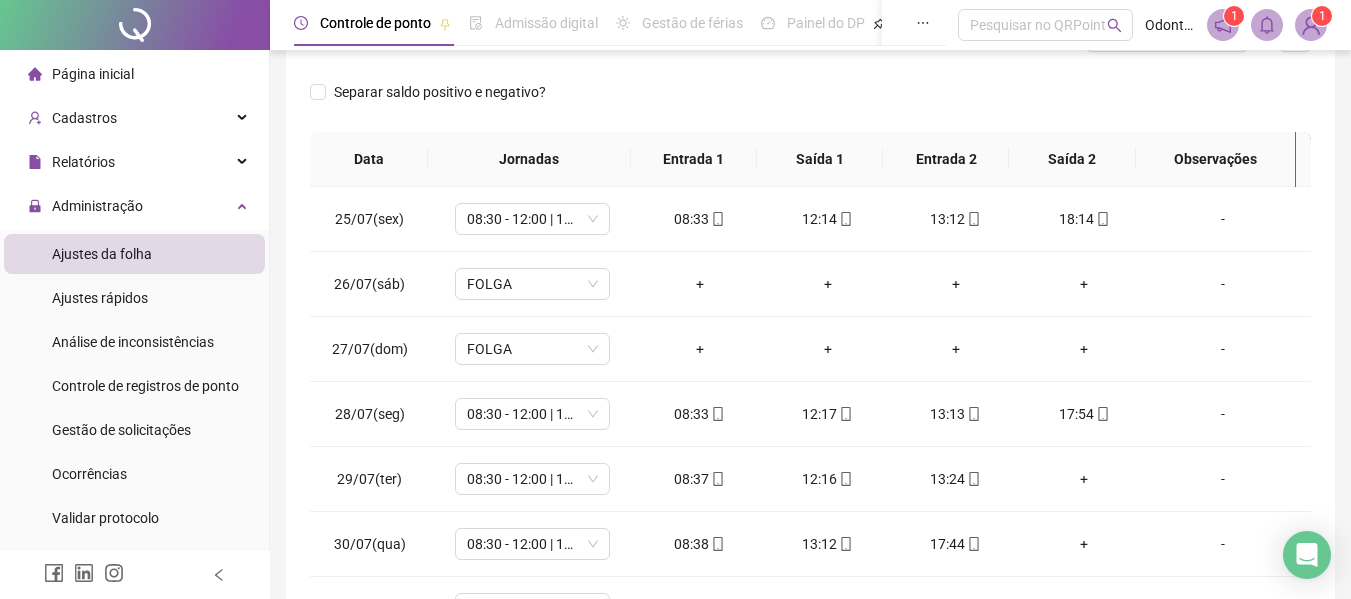 scroll, scrollTop: 423, scrollLeft: 0, axis: vertical 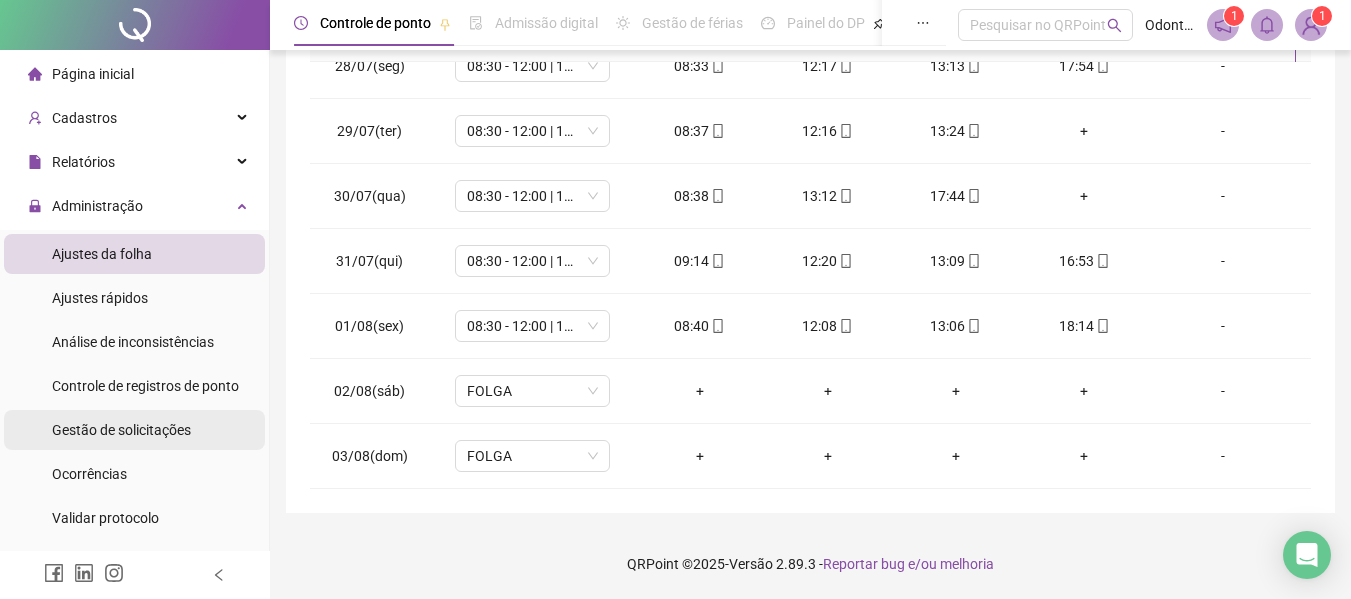 click on "Gestão de solicitações" at bounding box center [121, 430] 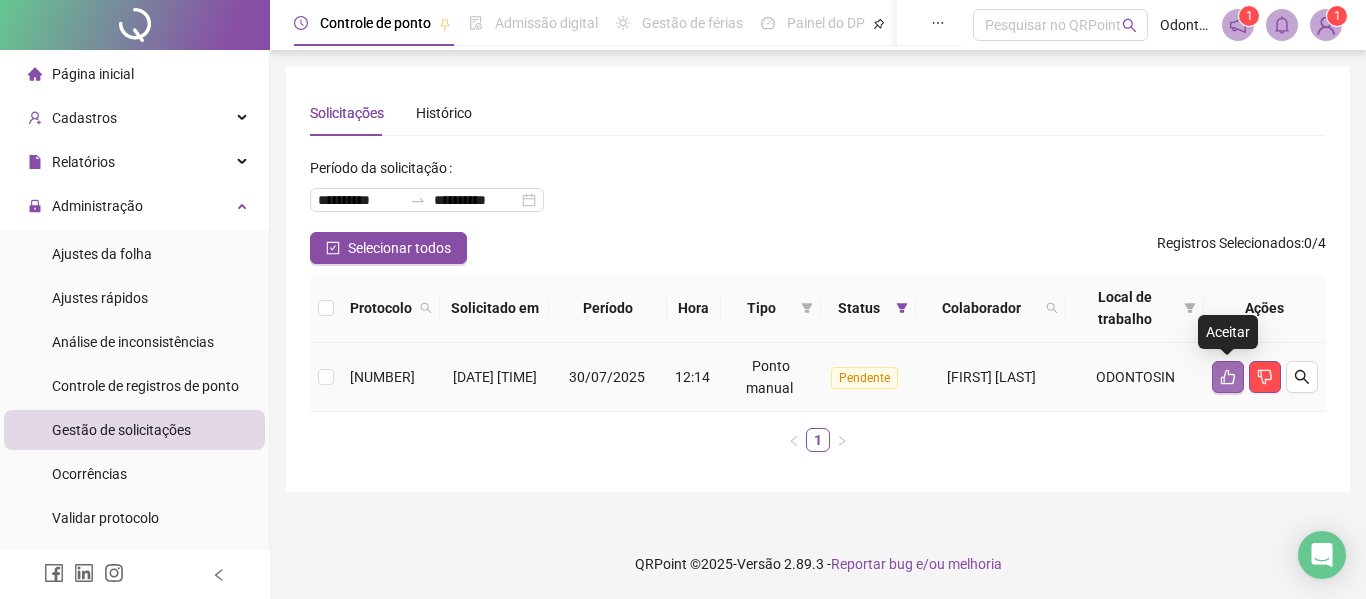 click at bounding box center [1228, 377] 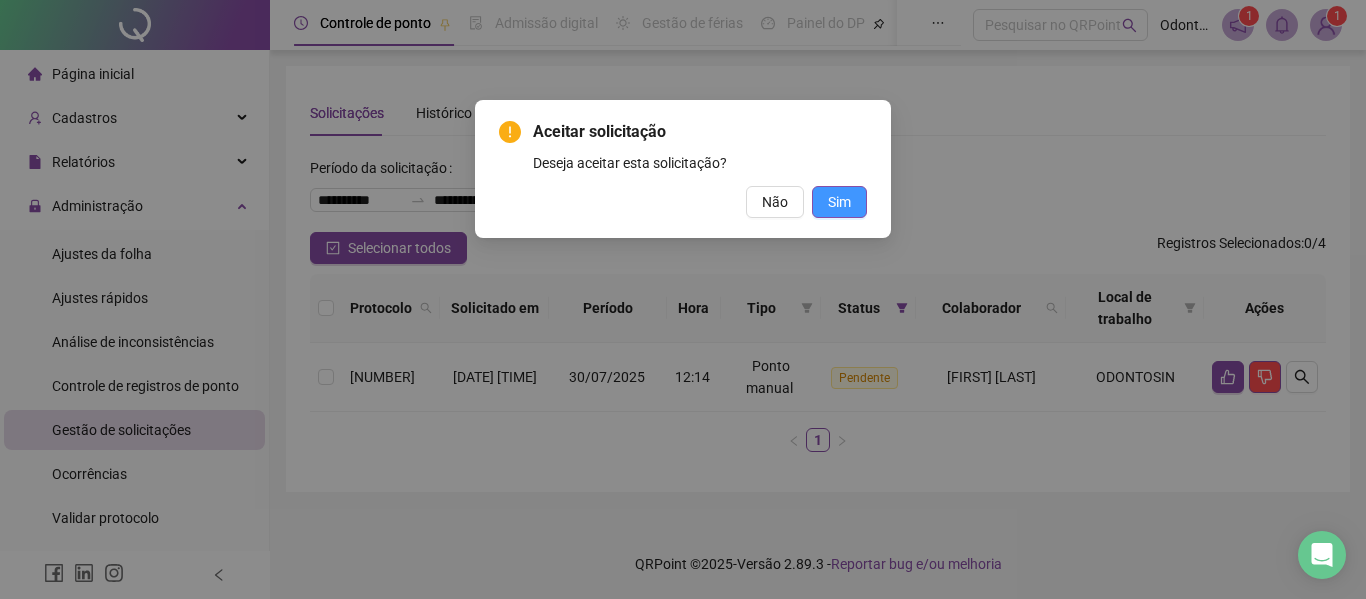click on "Sim" at bounding box center (839, 202) 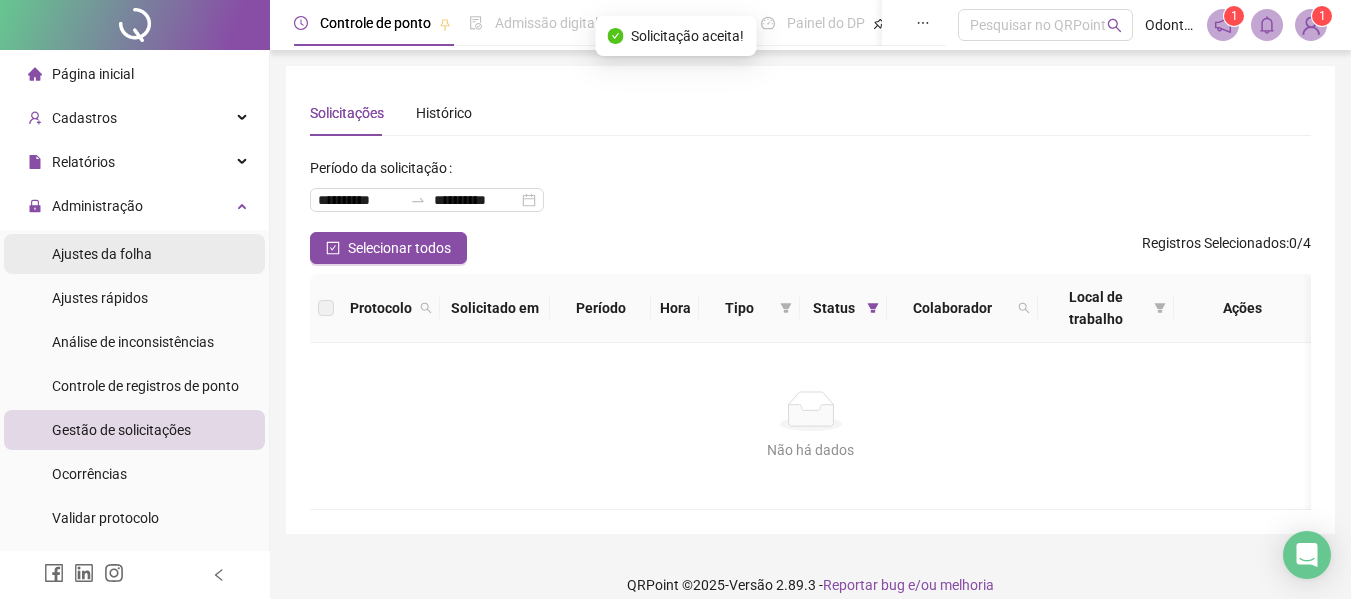 click on "Ajustes da folha" at bounding box center (102, 254) 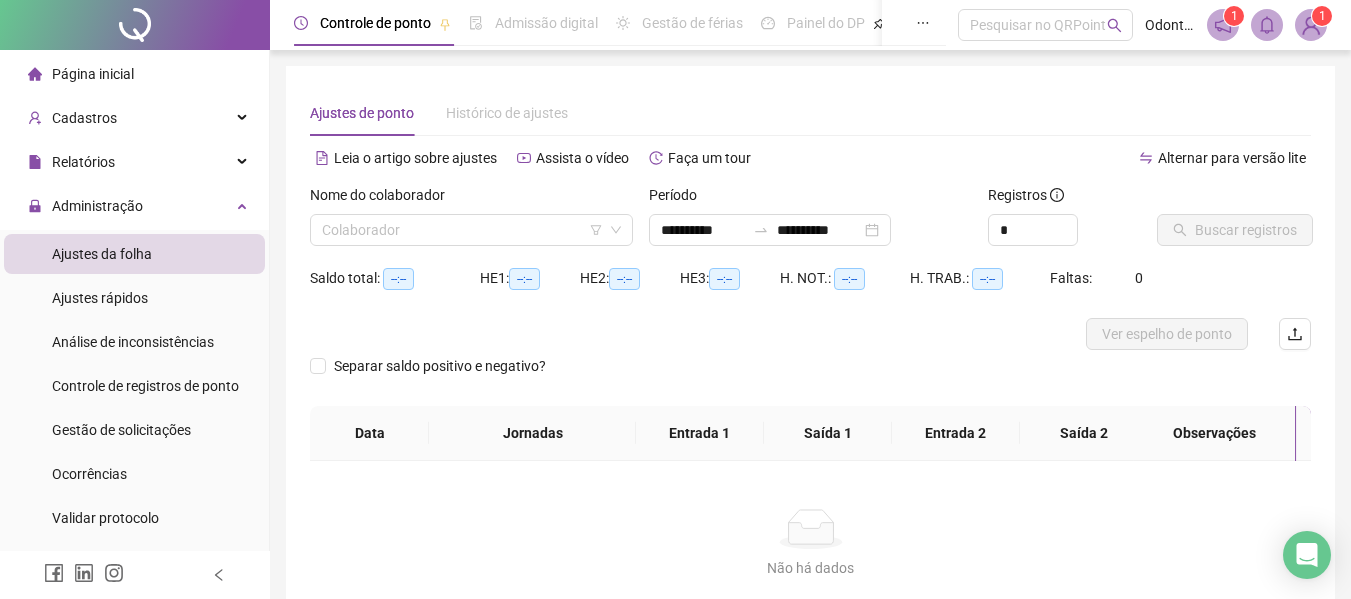 type on "**********" 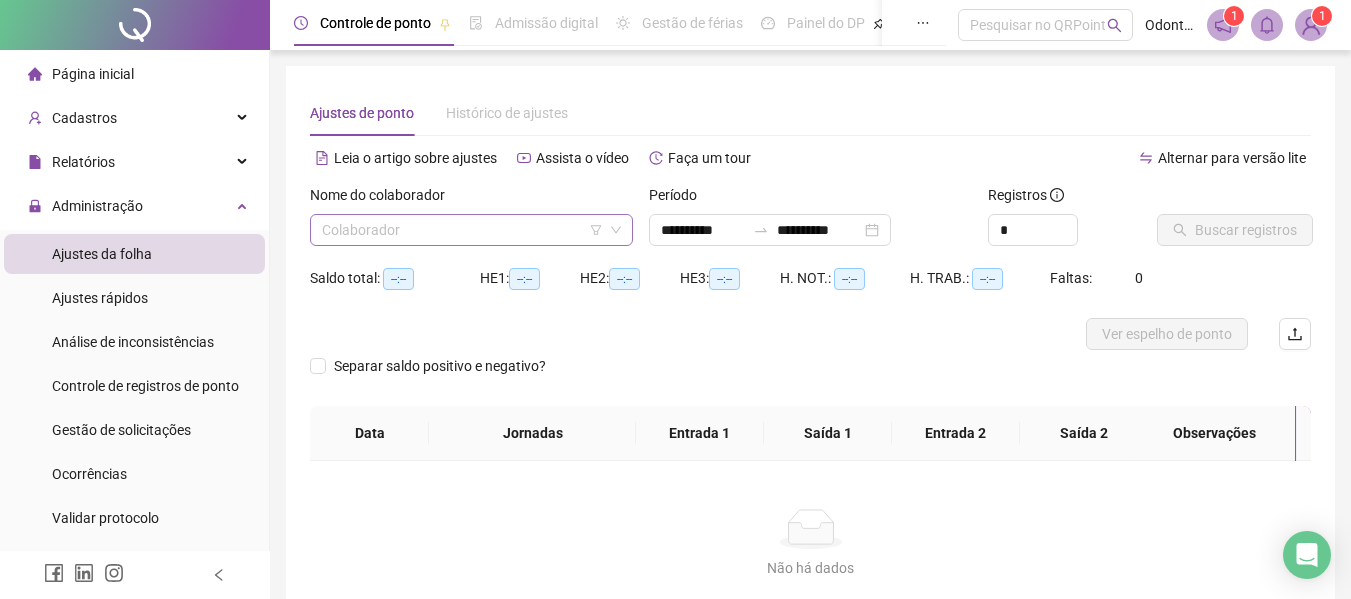 click at bounding box center (462, 230) 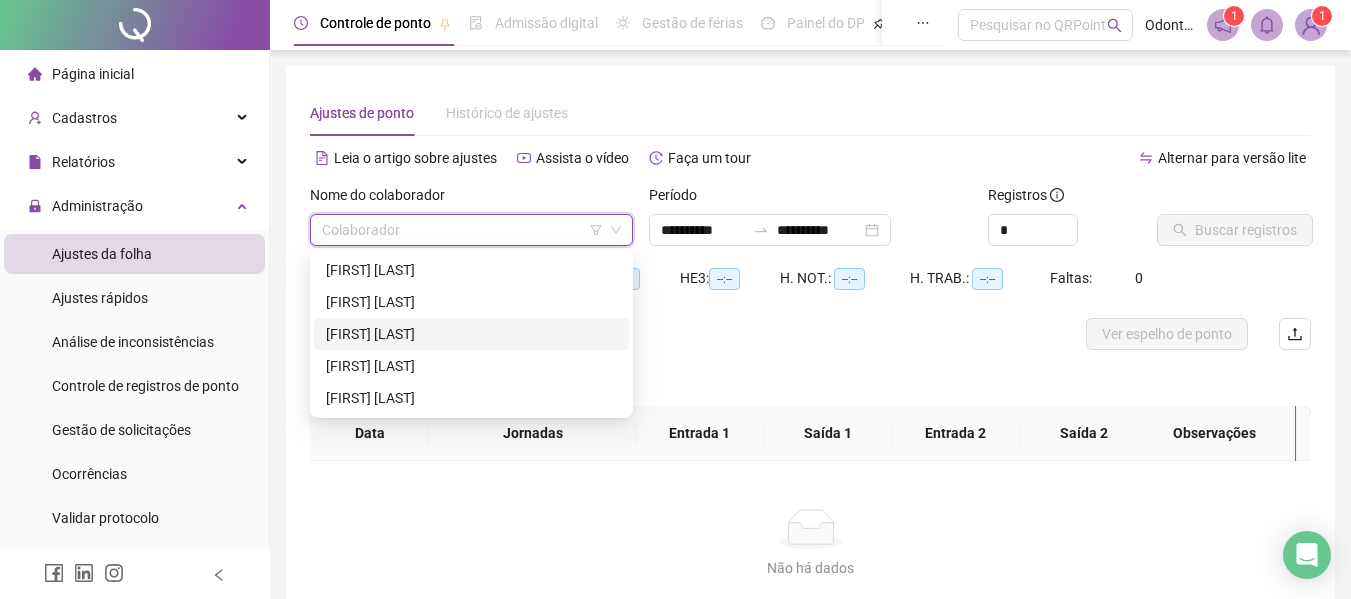 click on "[FIRST] [LAST]" at bounding box center (471, 334) 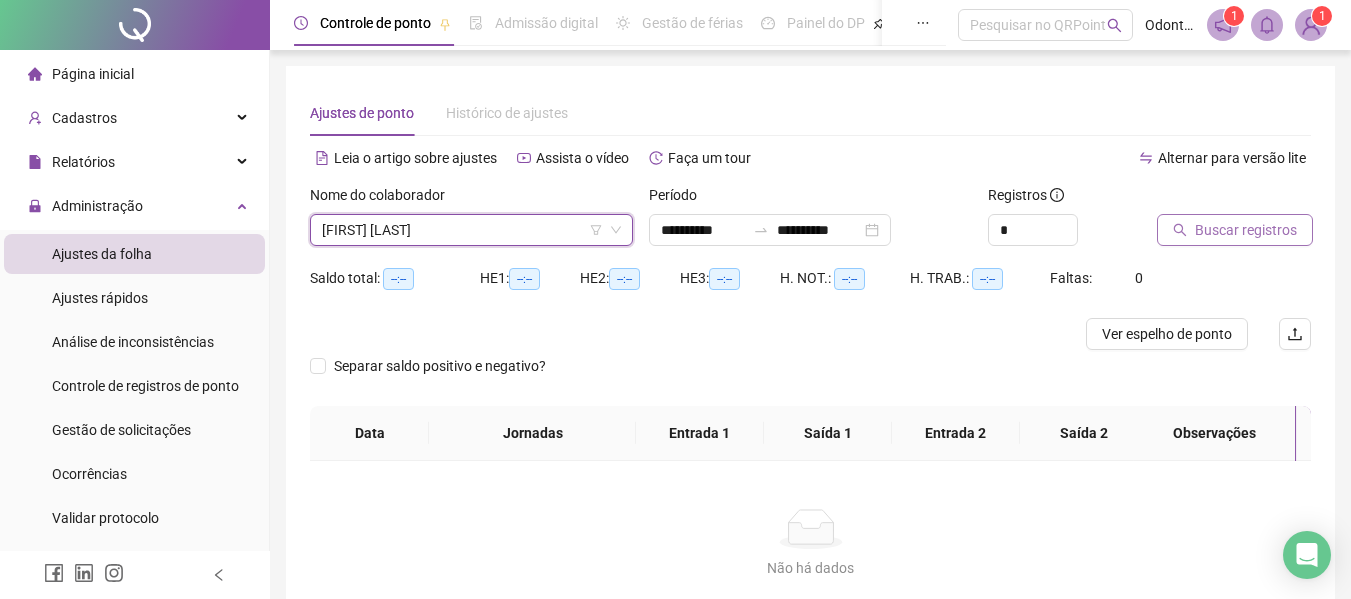 click on "Buscar registros" at bounding box center [1246, 230] 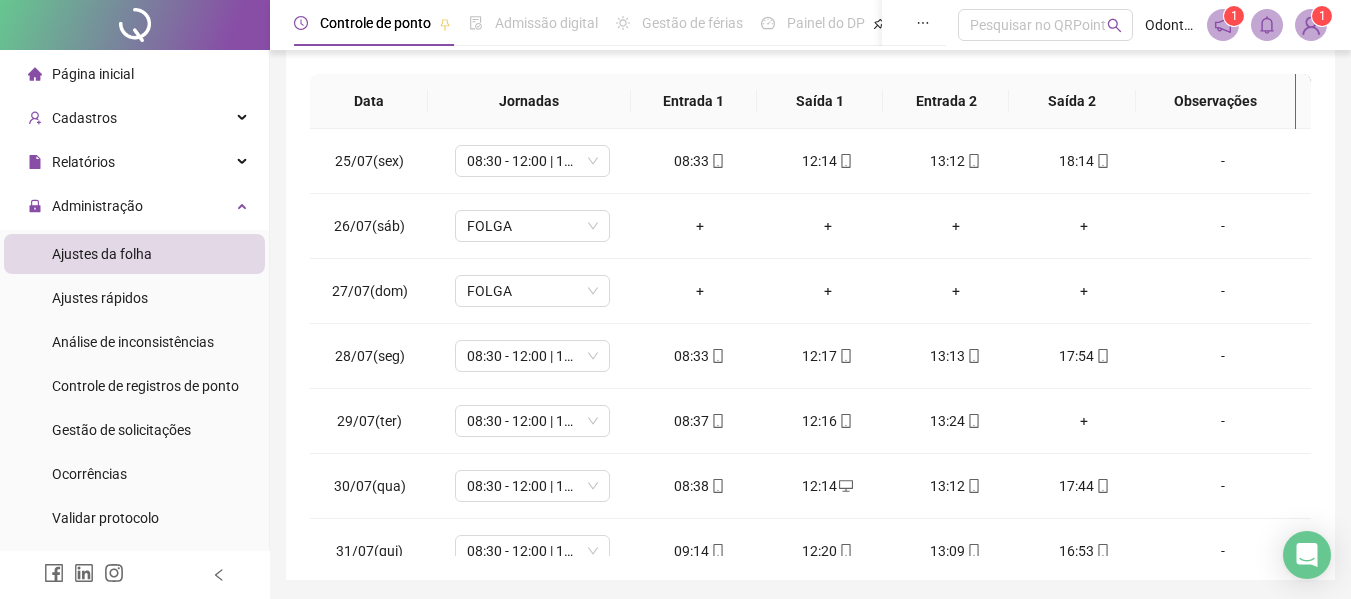 scroll, scrollTop: 423, scrollLeft: 0, axis: vertical 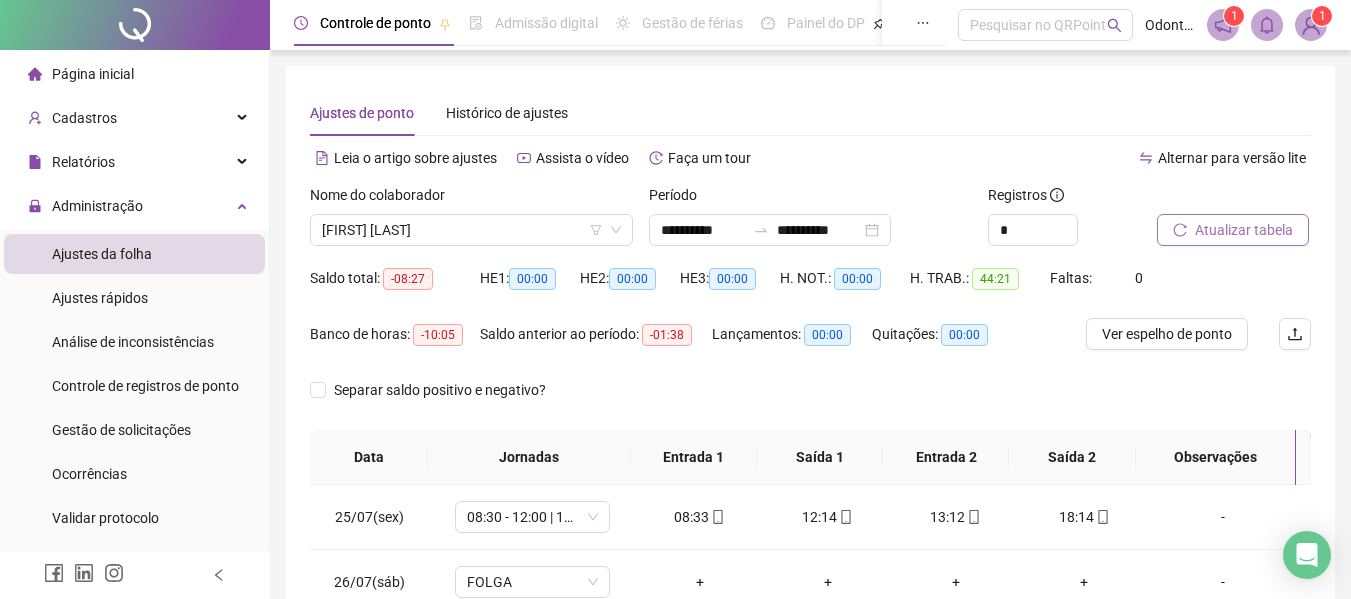 click on "Atualizar tabela" at bounding box center [1244, 230] 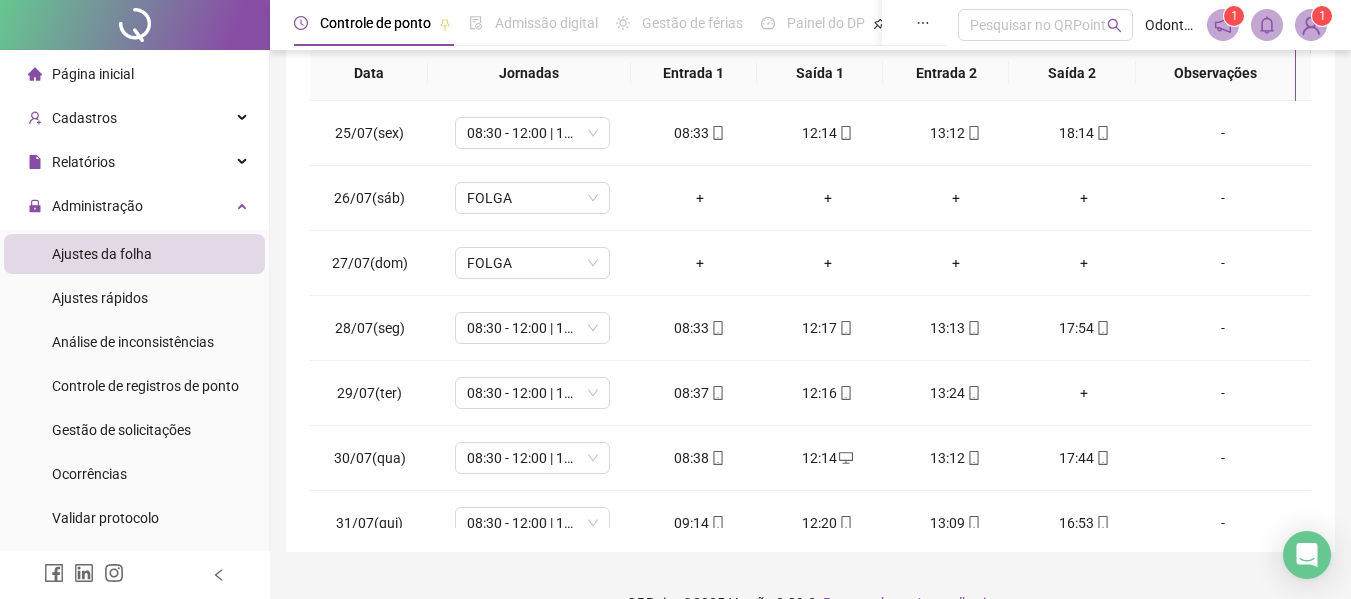 scroll, scrollTop: 423, scrollLeft: 0, axis: vertical 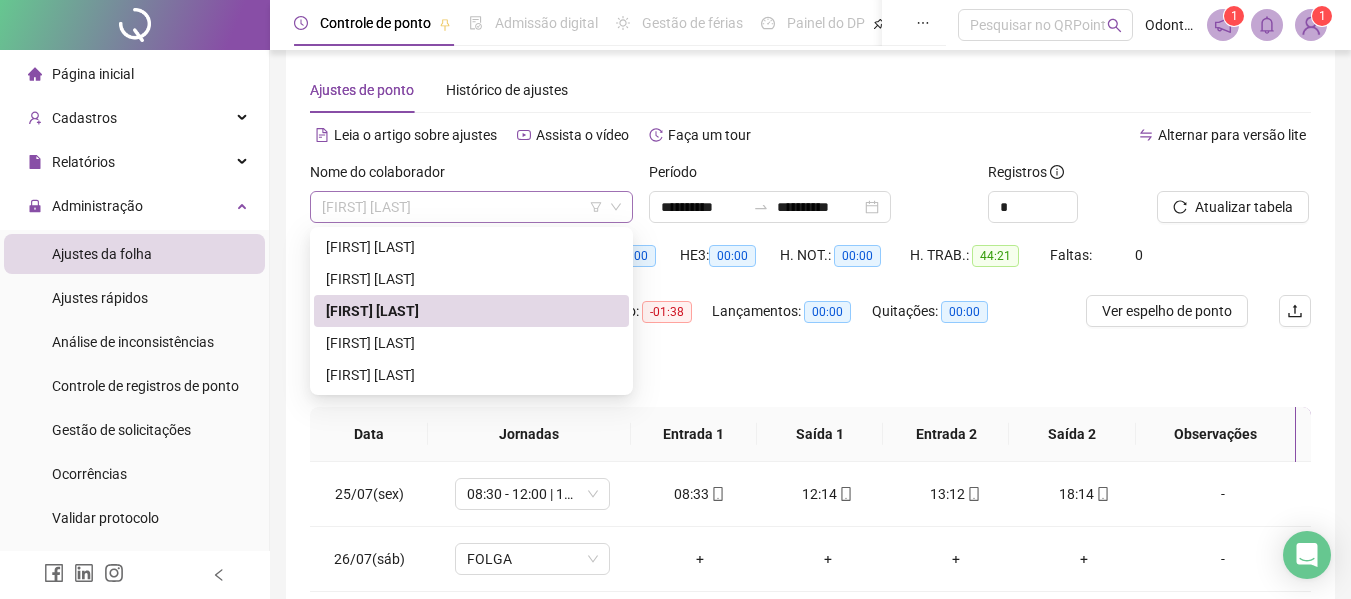 click on "[FIRST] [LAST]" at bounding box center [471, 207] 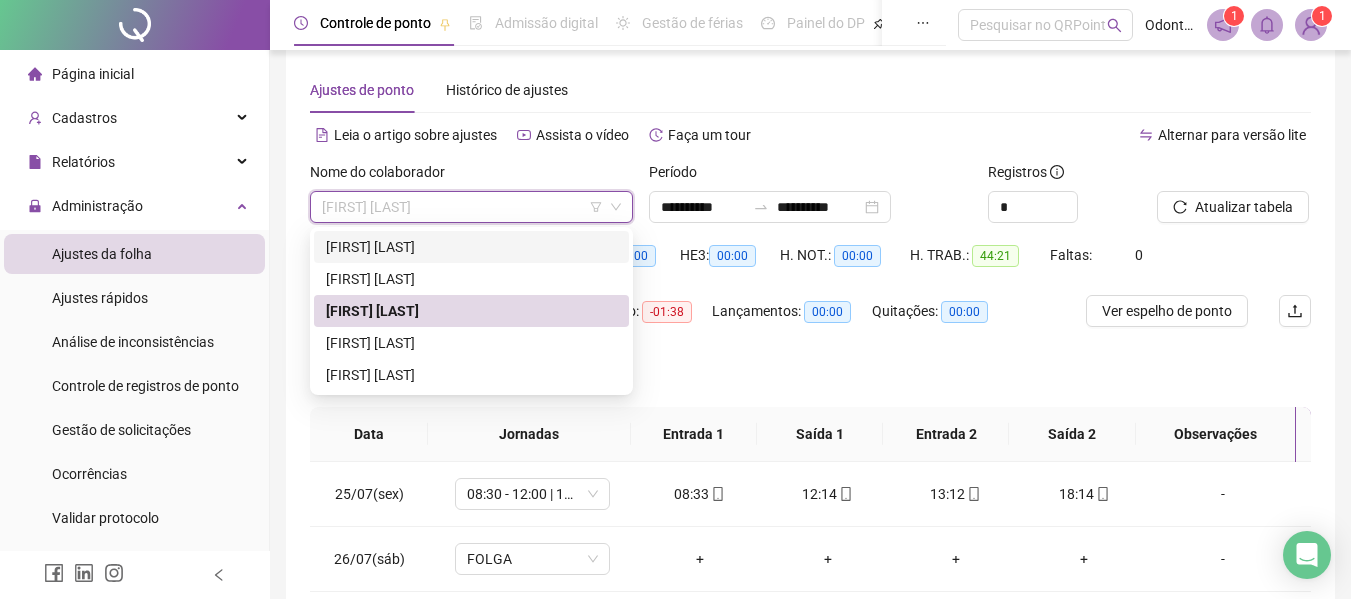 click on "[FIRST] [LAST]" at bounding box center [471, 247] 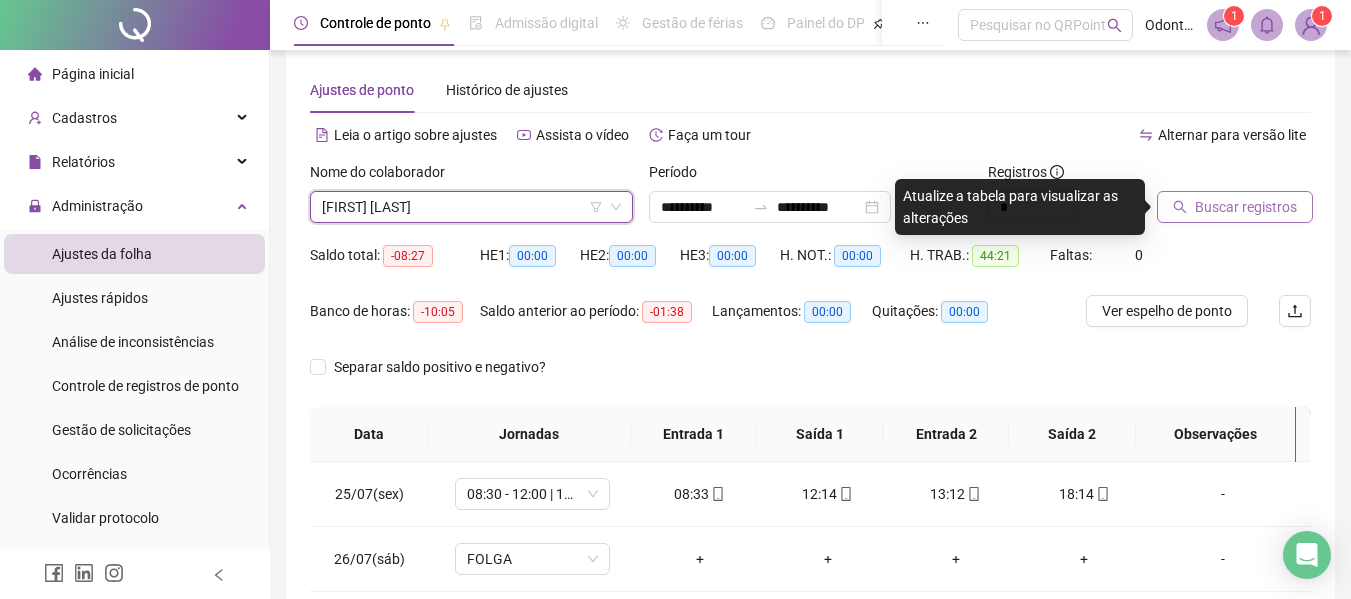 click on "Buscar registros" at bounding box center [1246, 207] 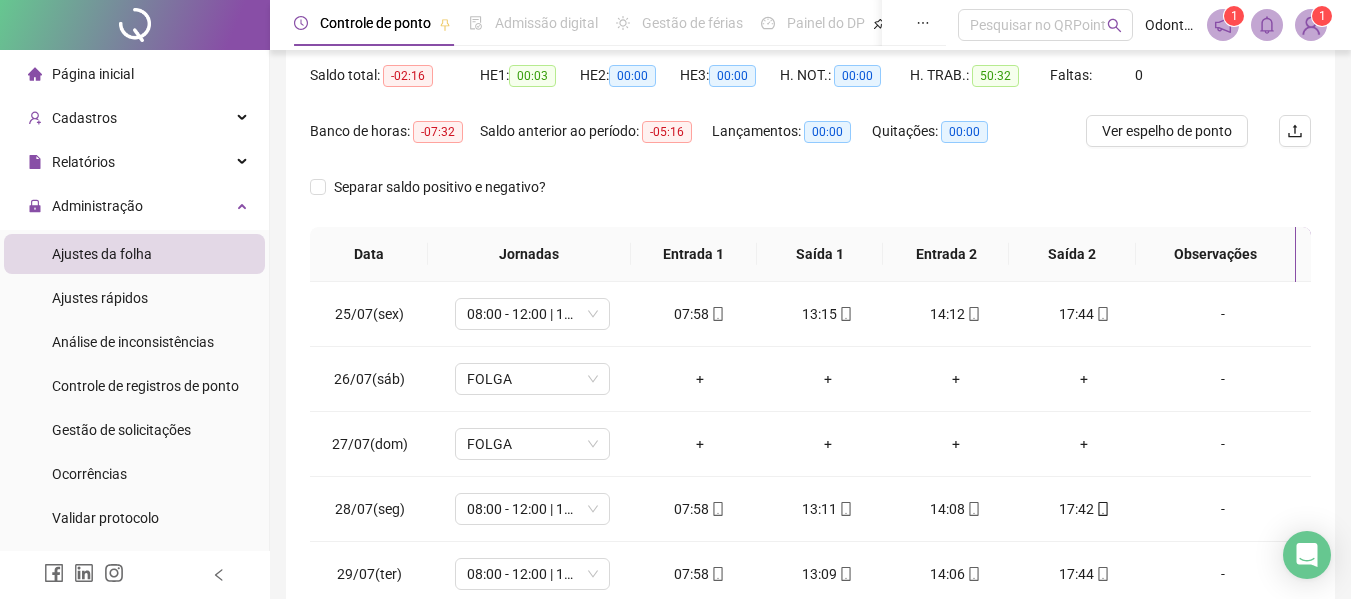 scroll, scrollTop: 423, scrollLeft: 0, axis: vertical 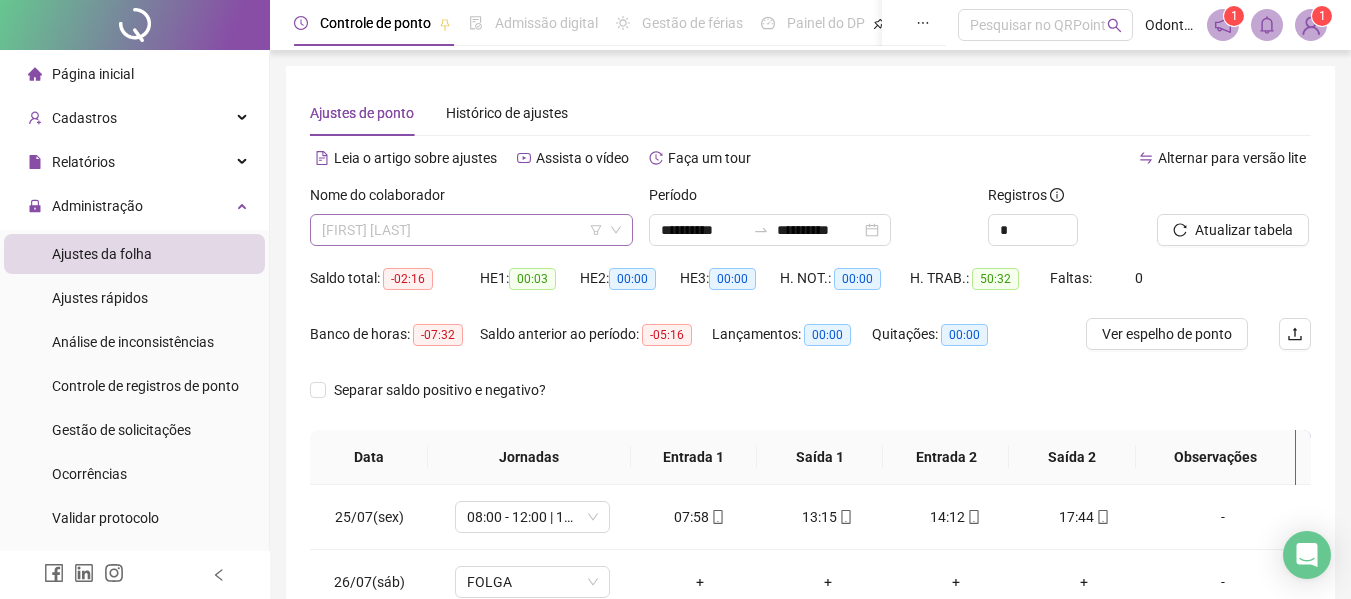 click on "[FIRST] [LAST]" at bounding box center [471, 230] 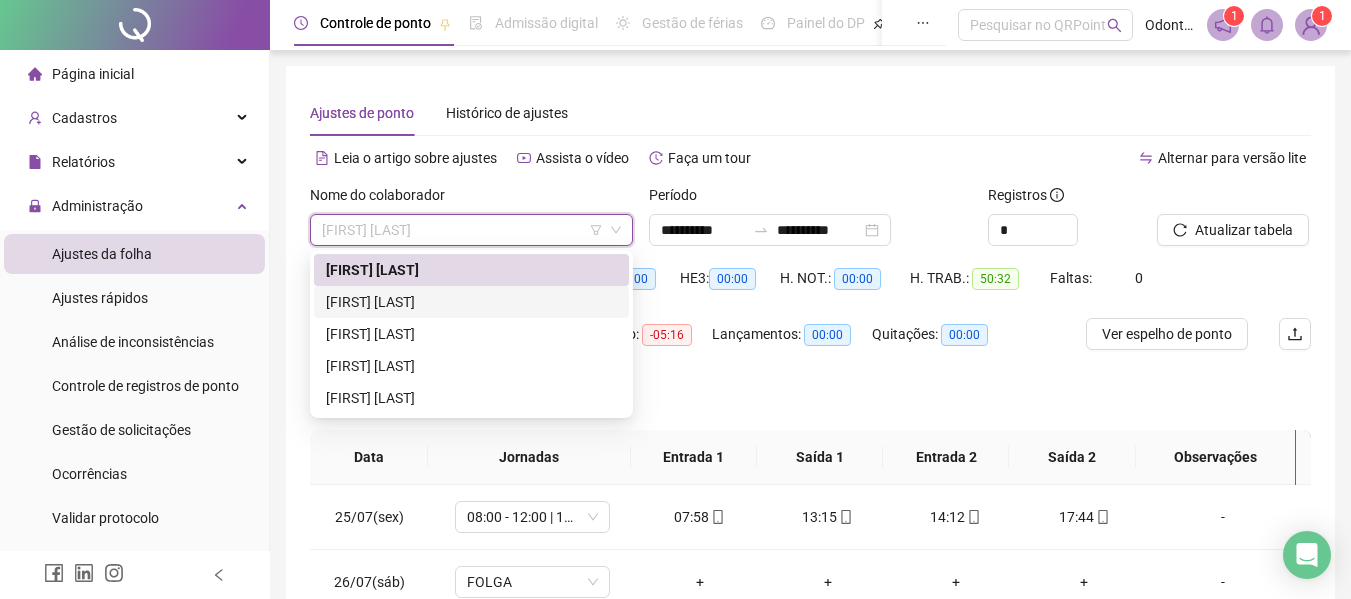 click on "[FIRST] [LAST]" at bounding box center [471, 302] 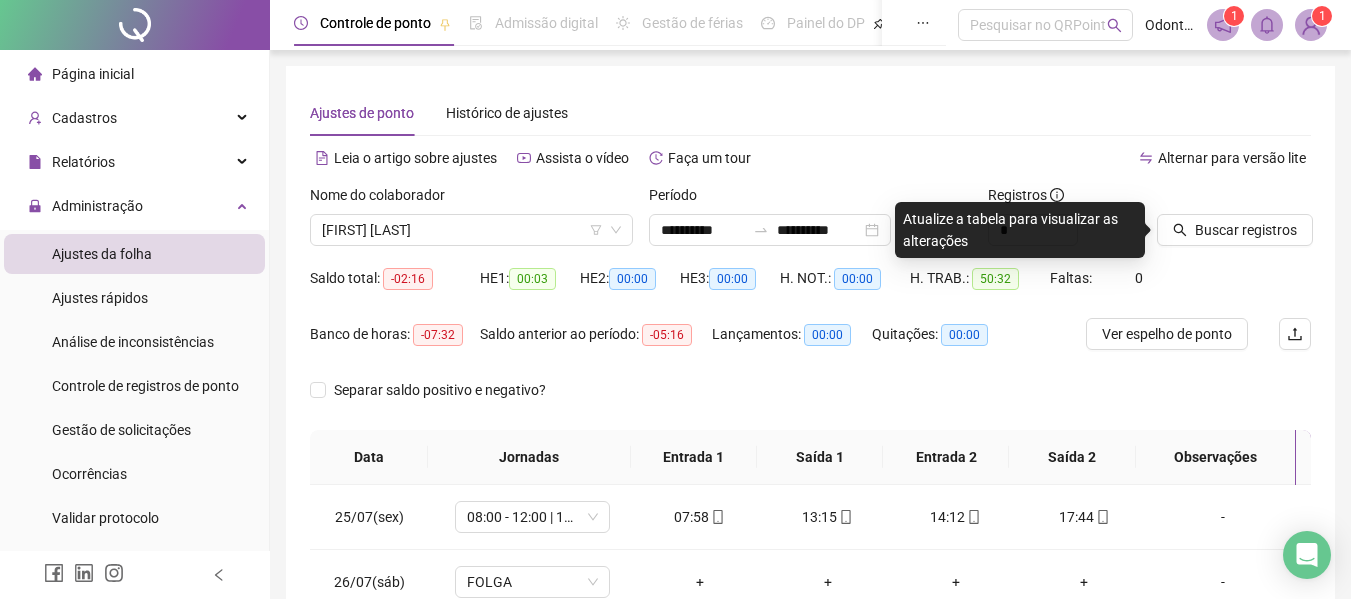 click at bounding box center (1209, 199) 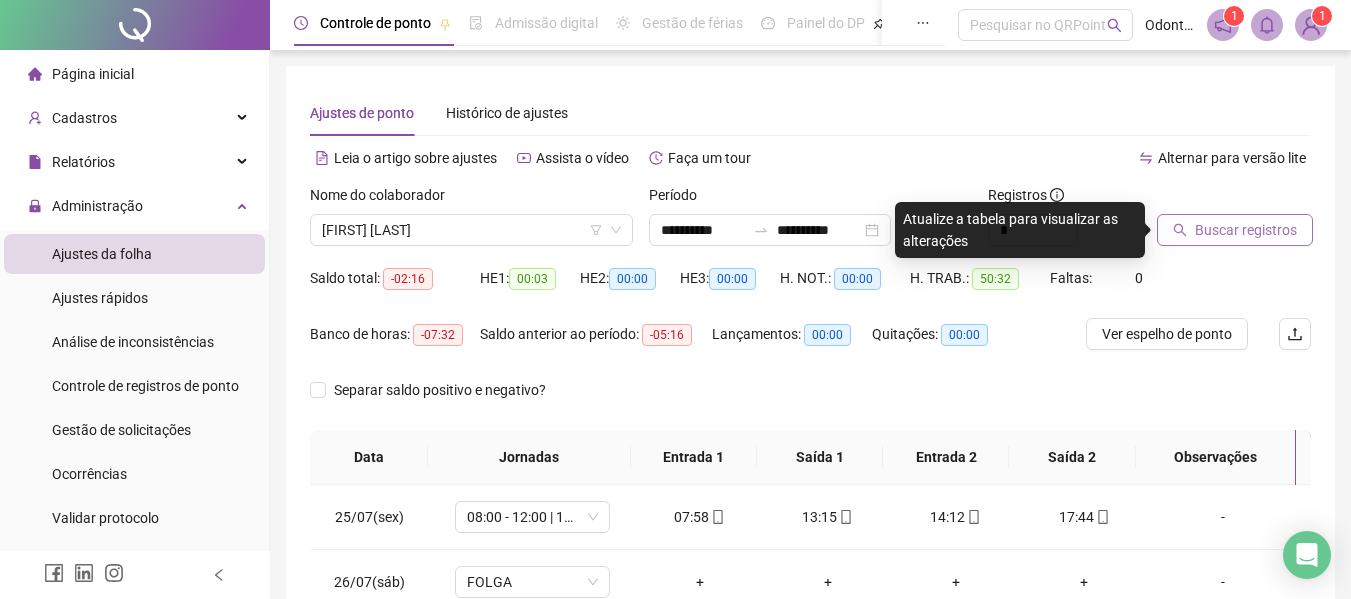 click on "Buscar registros" at bounding box center [1235, 230] 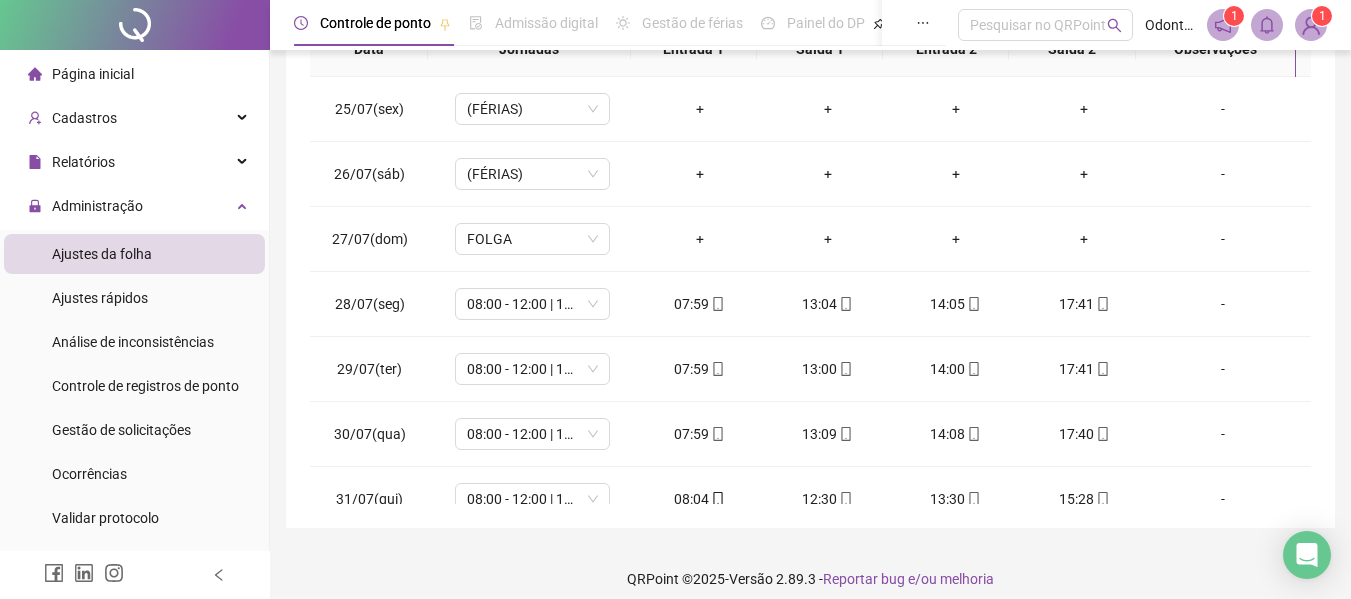 scroll, scrollTop: 423, scrollLeft: 0, axis: vertical 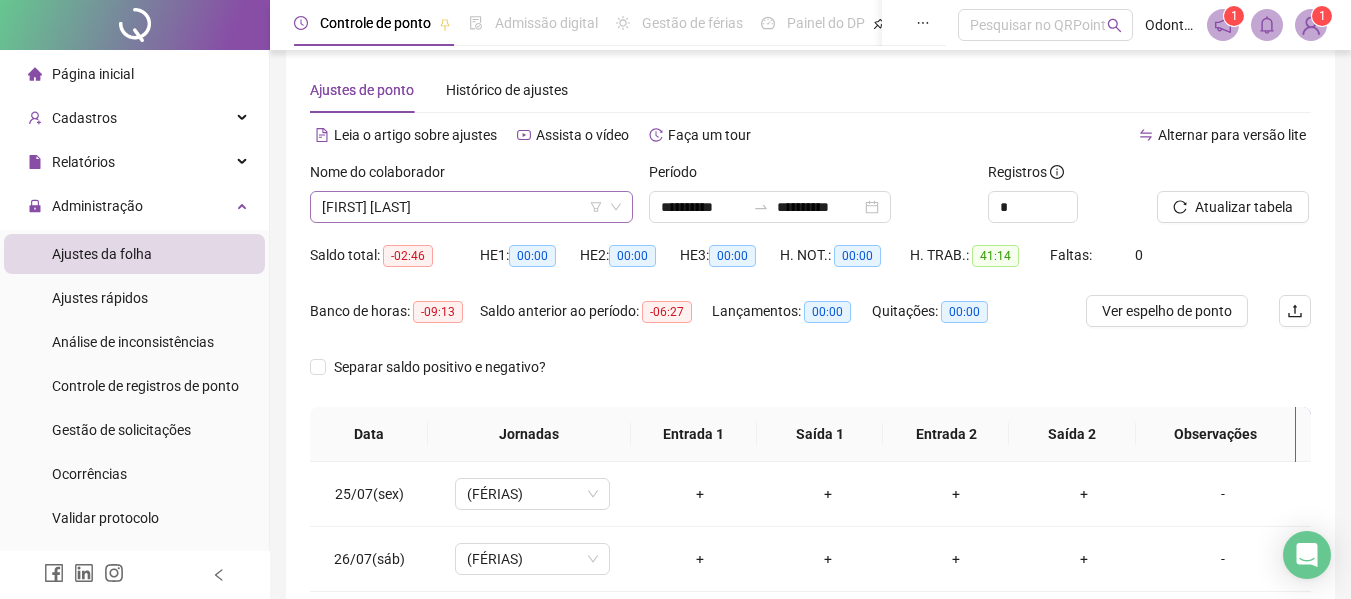 click on "[FIRST] [LAST]" at bounding box center (471, 207) 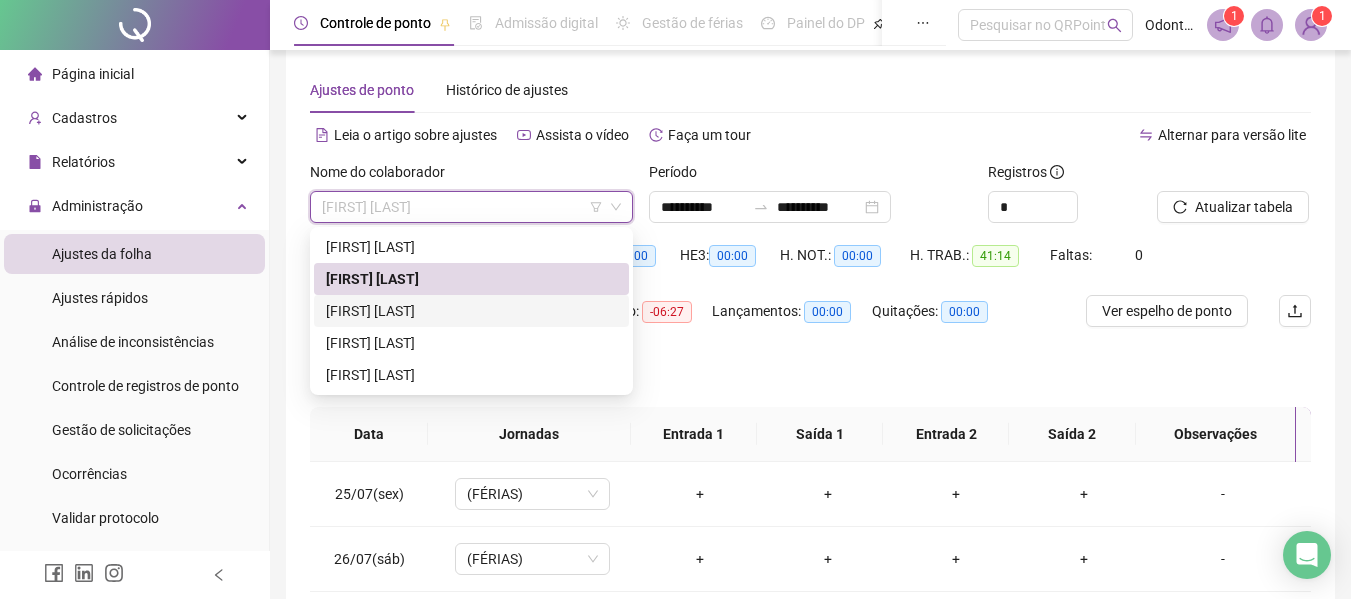 click on "[FIRST] [LAST]" at bounding box center [471, 311] 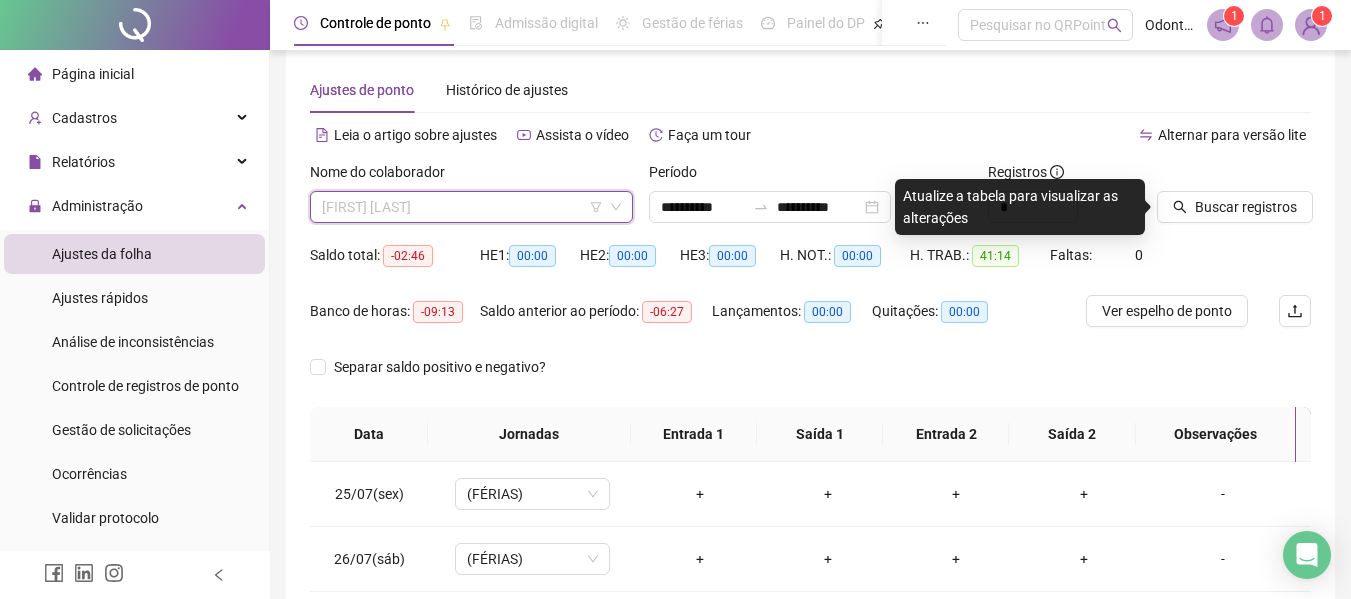 click on "[FIRST] [LAST]" at bounding box center (471, 207) 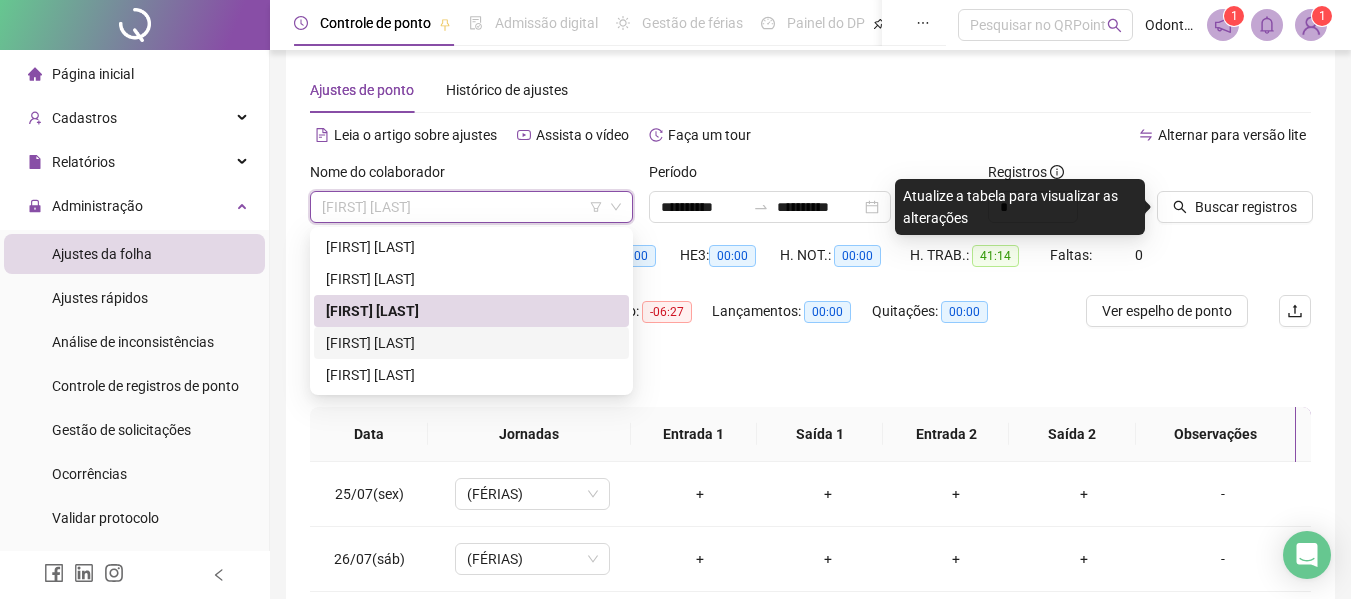click on "[FIRST] [LAST]" at bounding box center (471, 343) 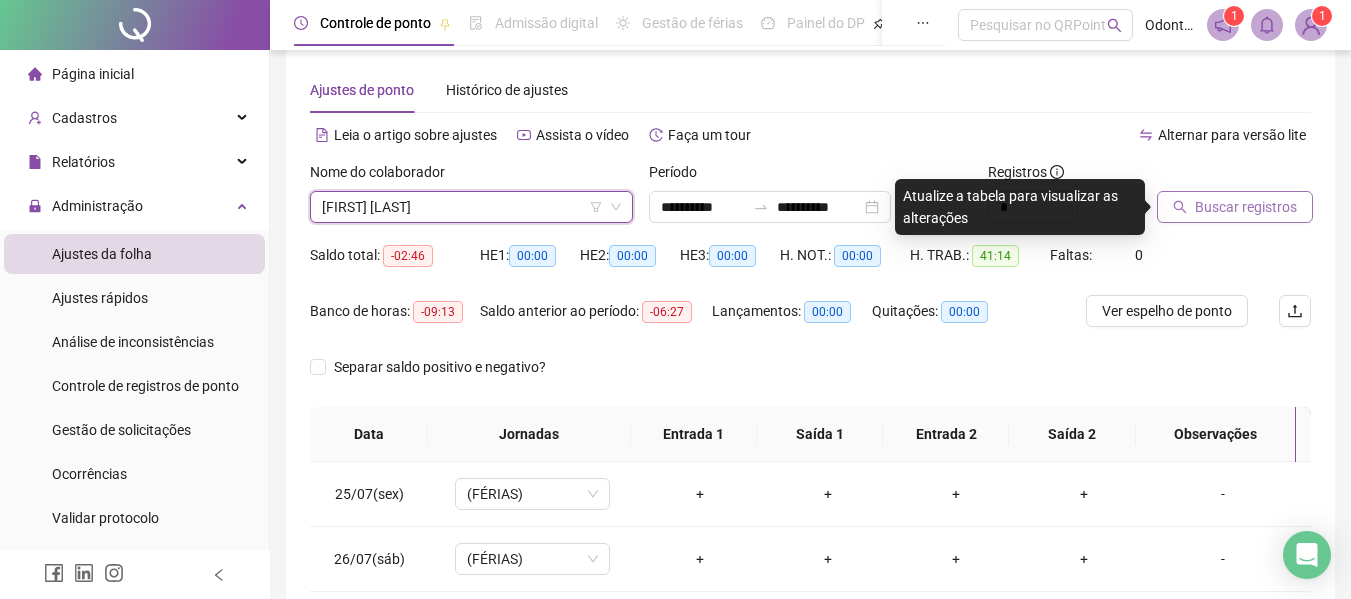 click on "Buscar registros" at bounding box center [1246, 207] 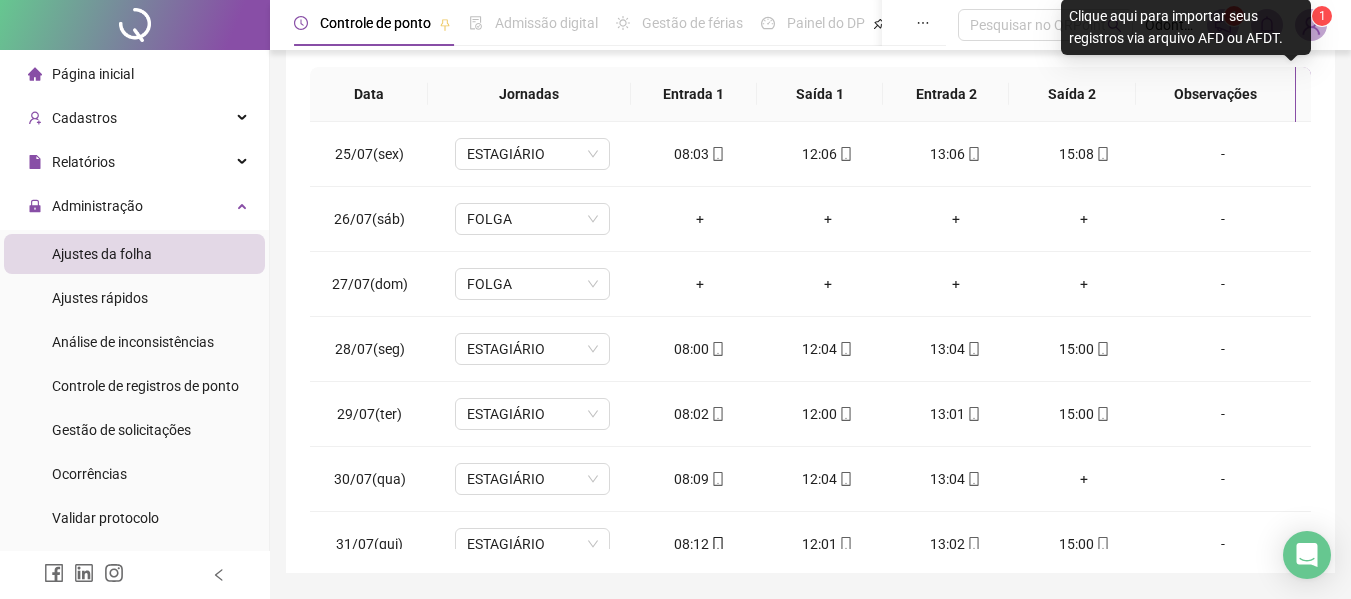 scroll, scrollTop: 423, scrollLeft: 0, axis: vertical 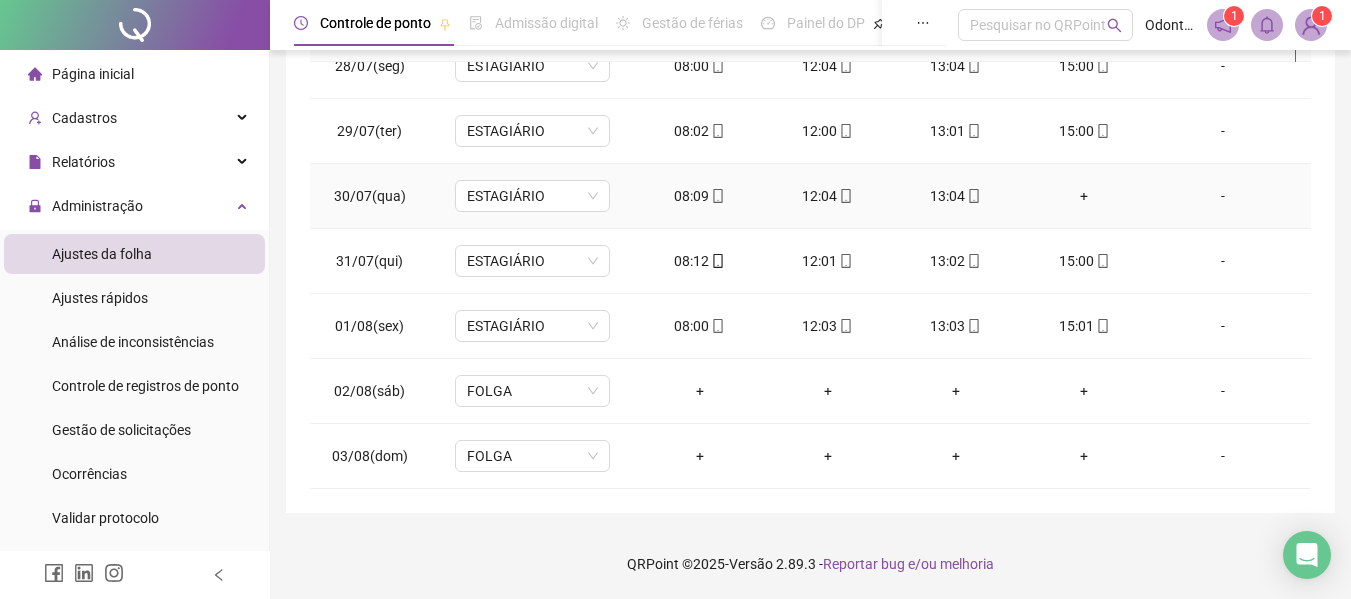 click on "+" at bounding box center [1084, 196] 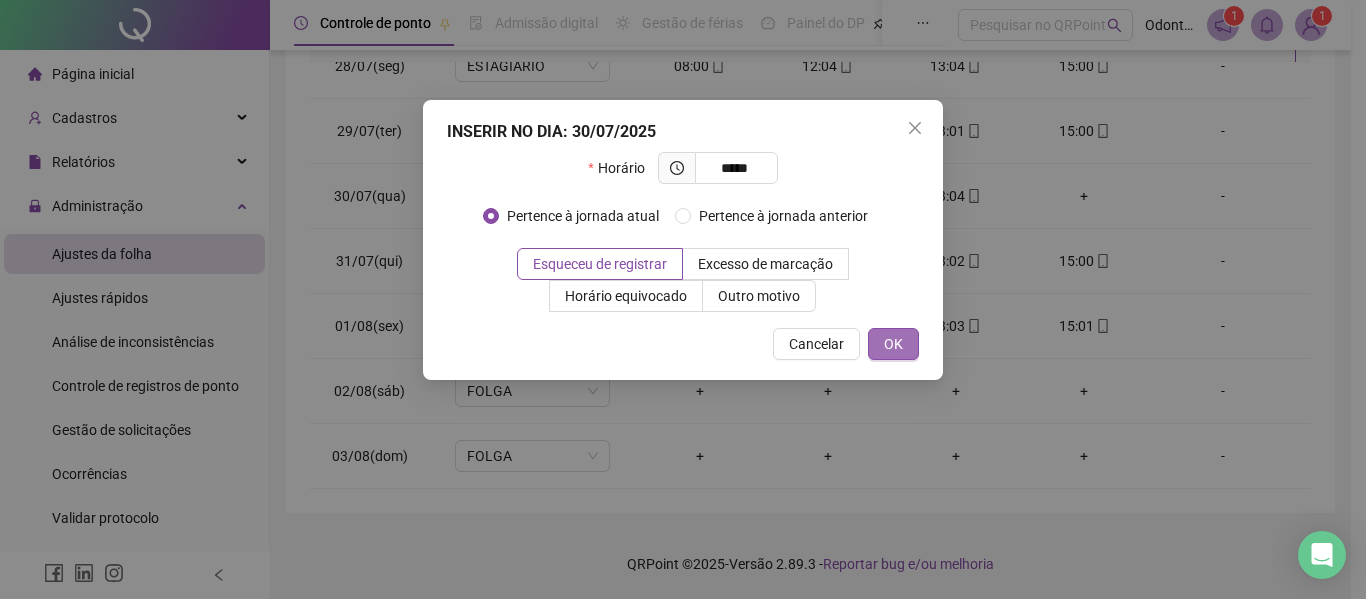 type on "*****" 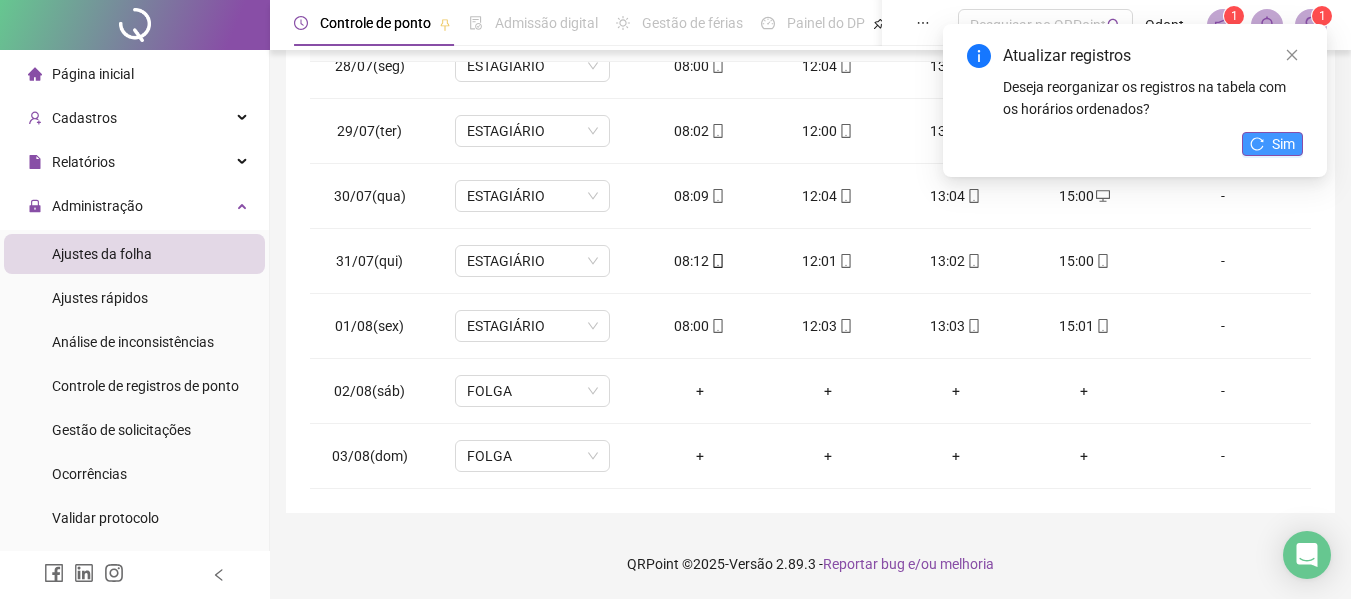 click on "Sim" at bounding box center [1283, 144] 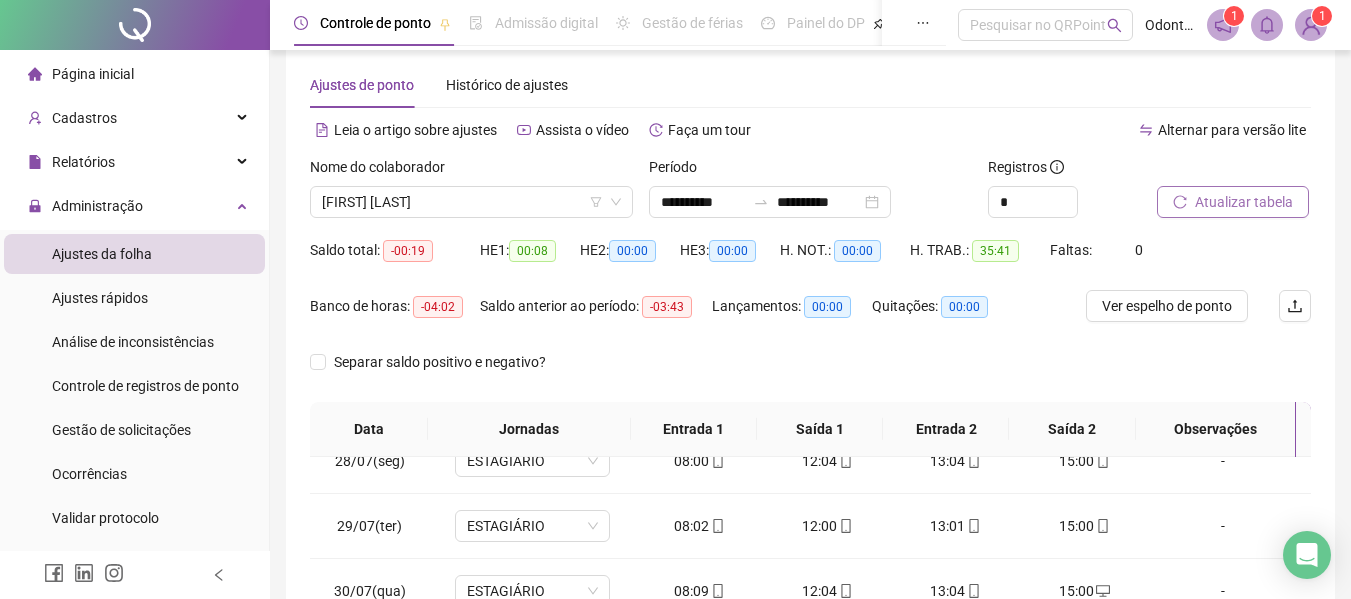 scroll, scrollTop: 0, scrollLeft: 0, axis: both 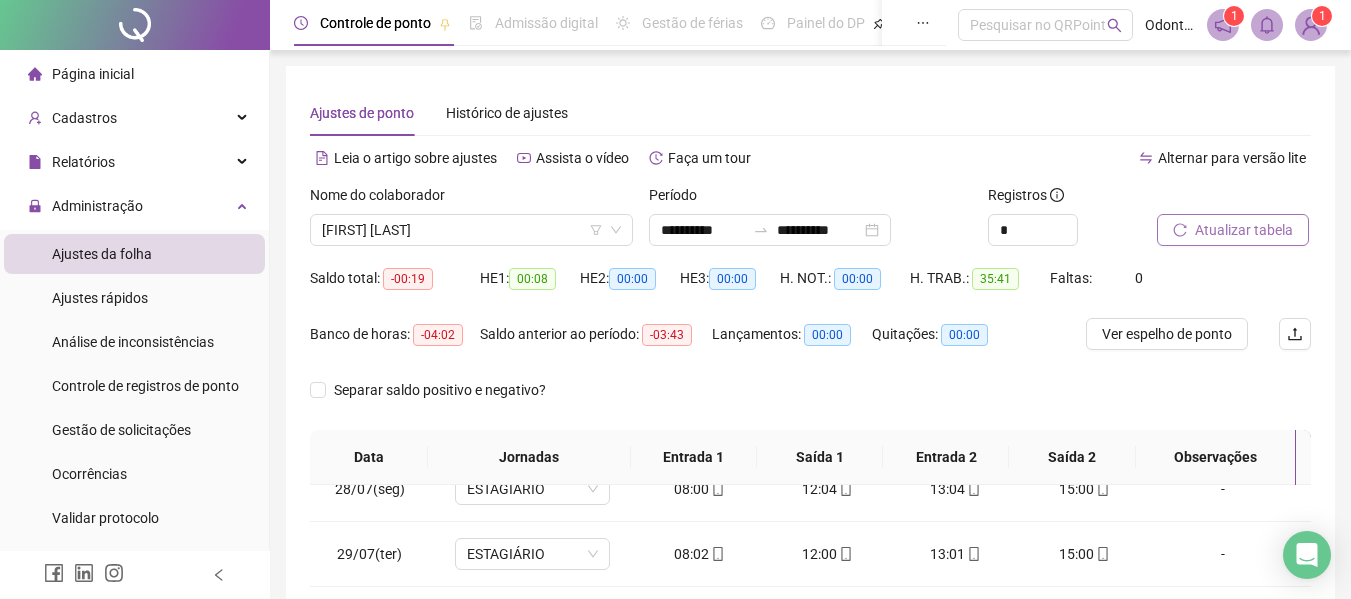 click on "Atualizar tabela" at bounding box center (1234, 223) 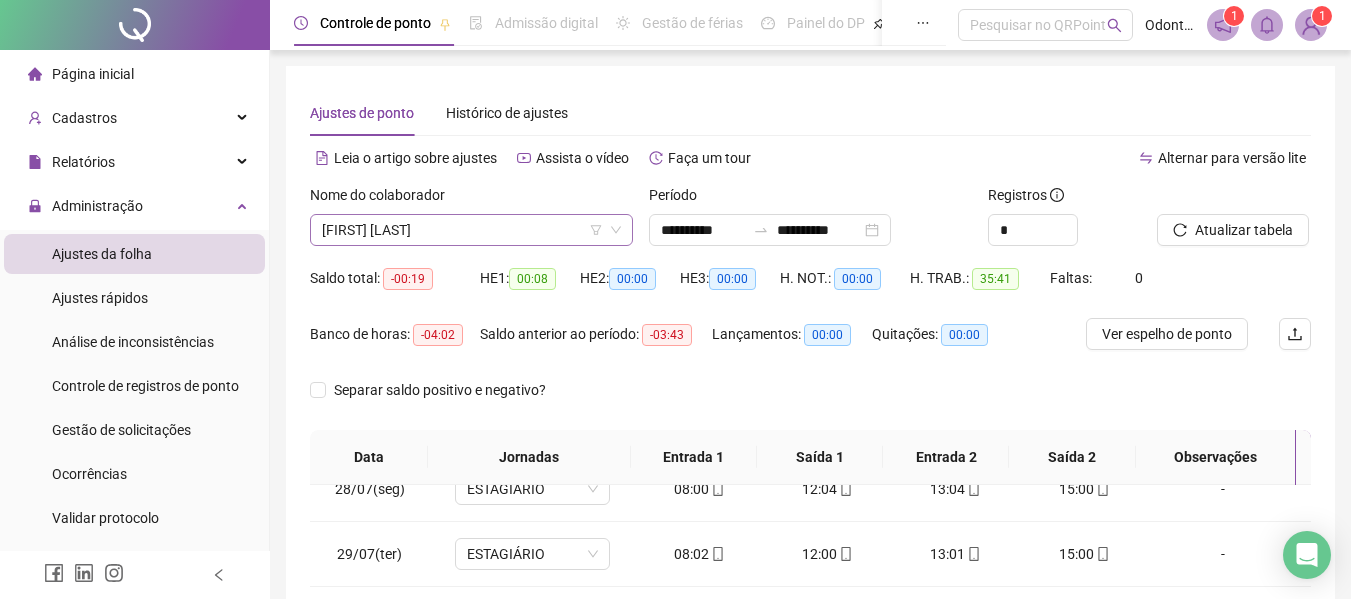 click on "[FIRST] [LAST]" at bounding box center (471, 230) 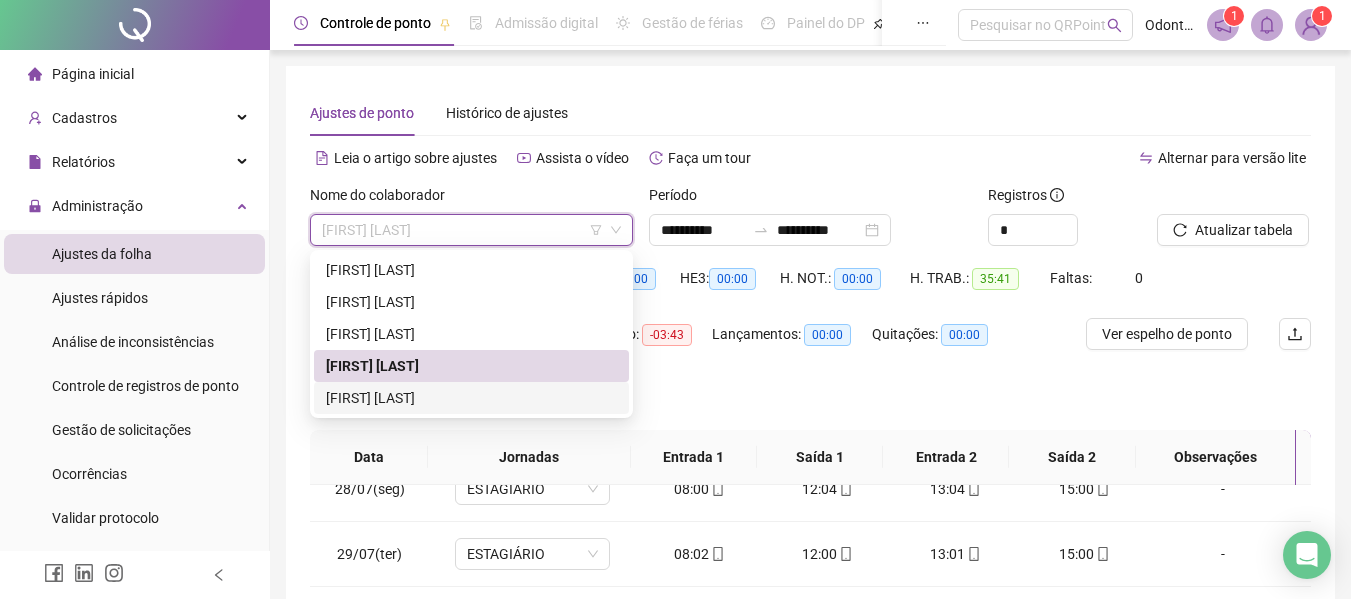 click on "[FIRST] [LAST]" at bounding box center (471, 398) 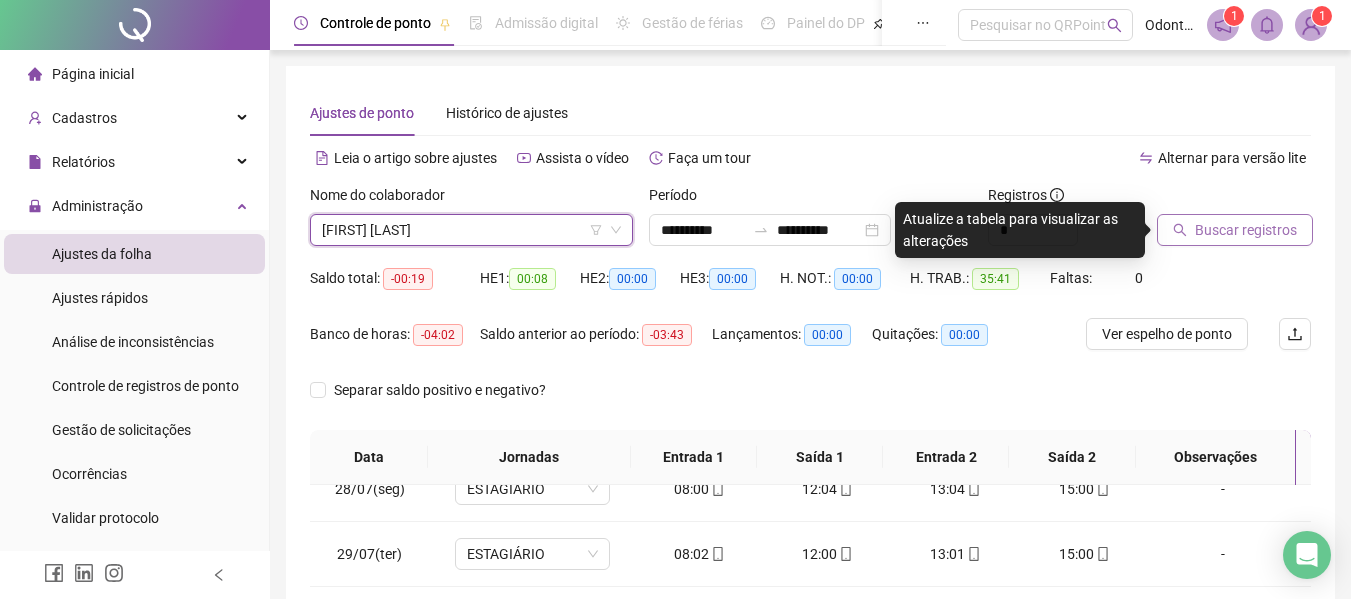 click 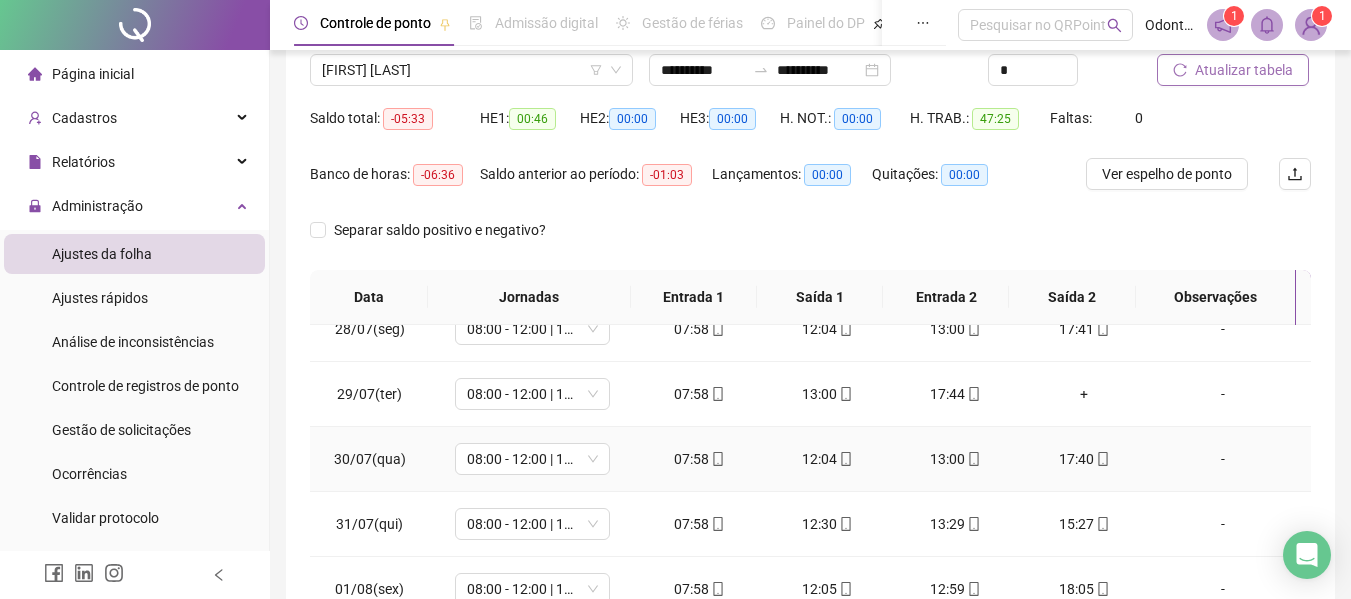 scroll, scrollTop: 123, scrollLeft: 0, axis: vertical 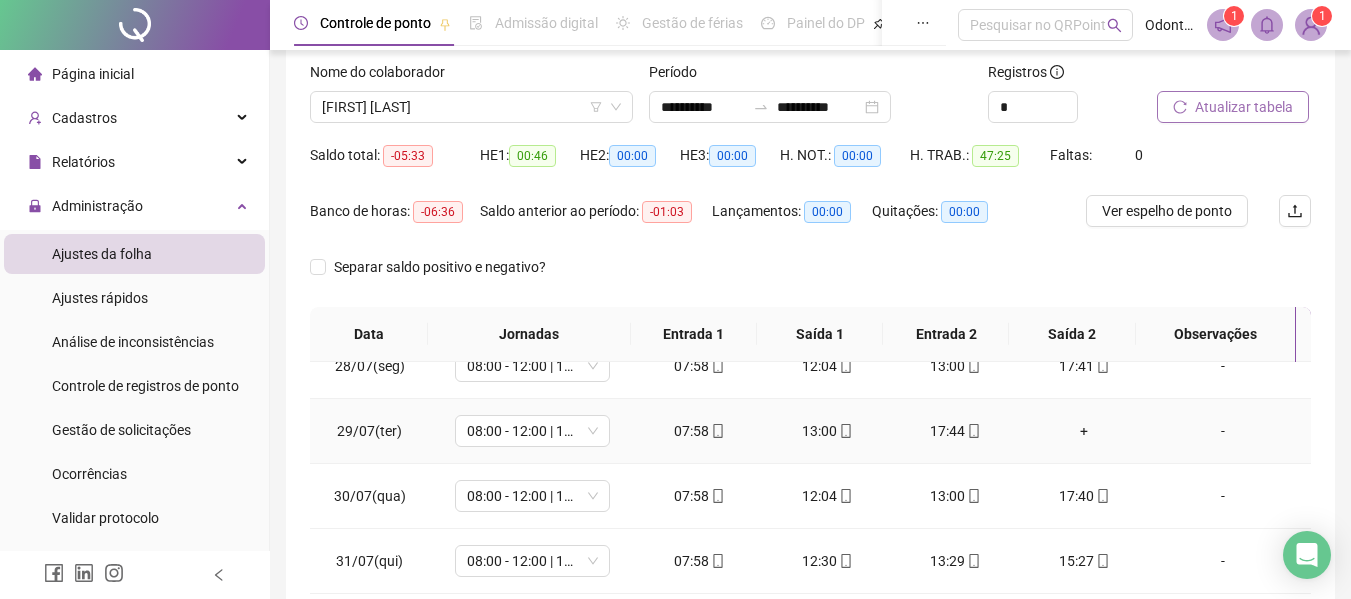 click on "+" at bounding box center (1084, 431) 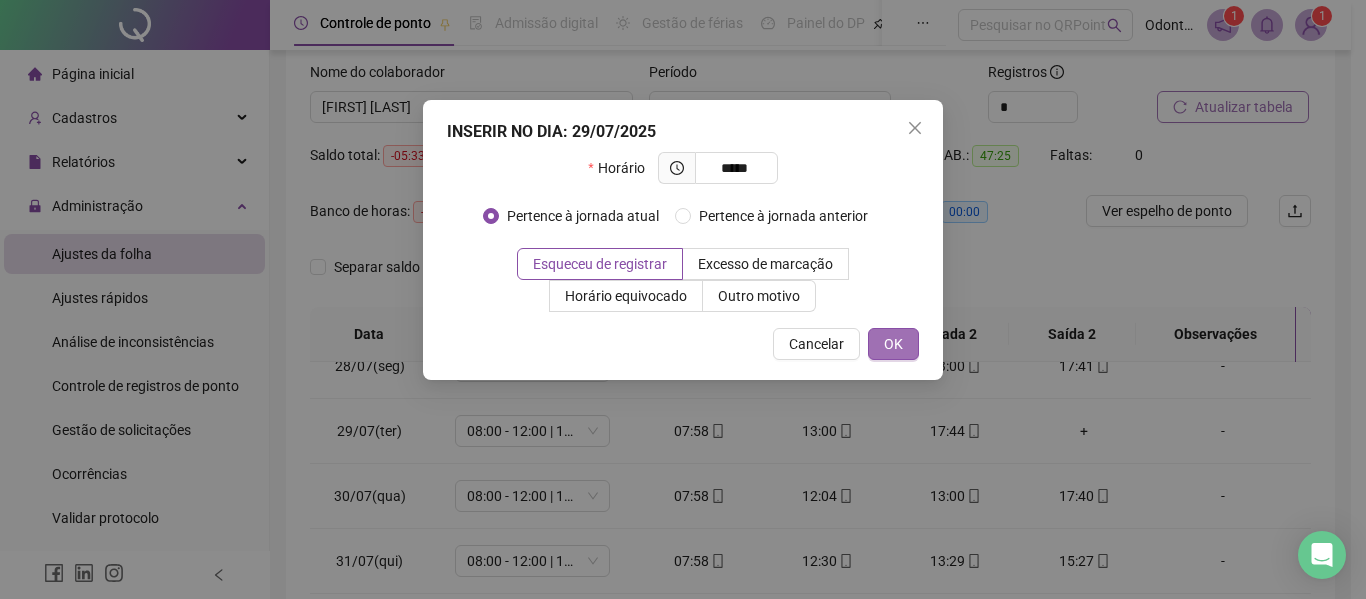 type on "*****" 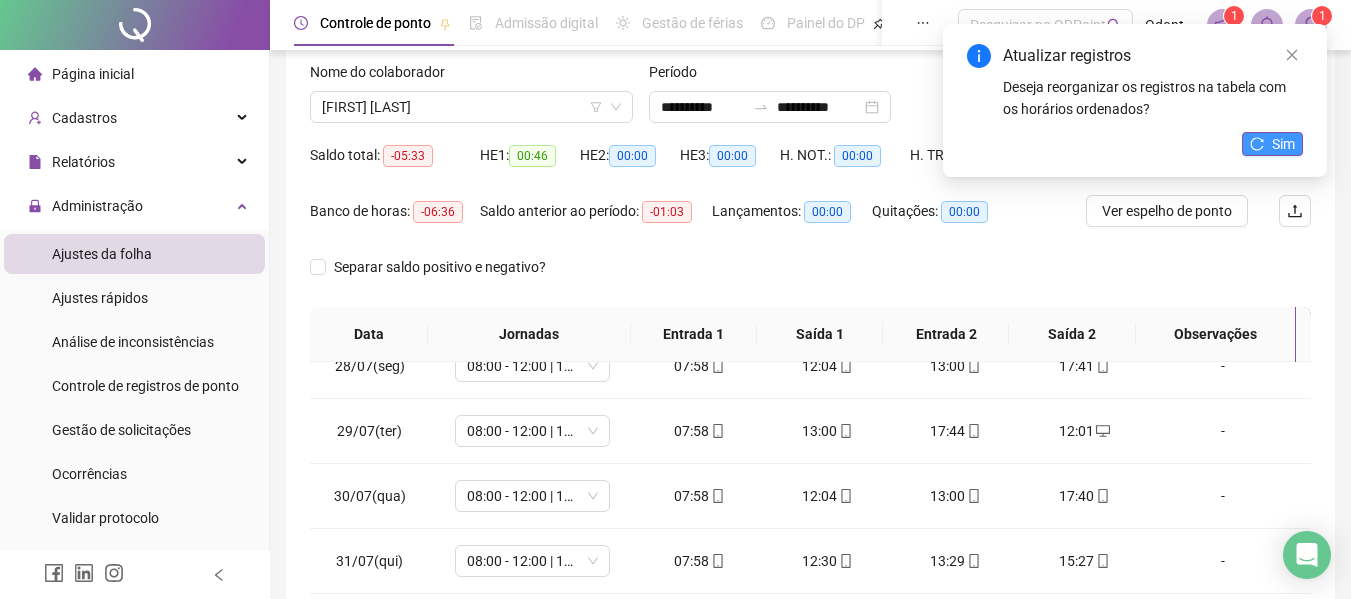 click on "Sim" at bounding box center [1283, 144] 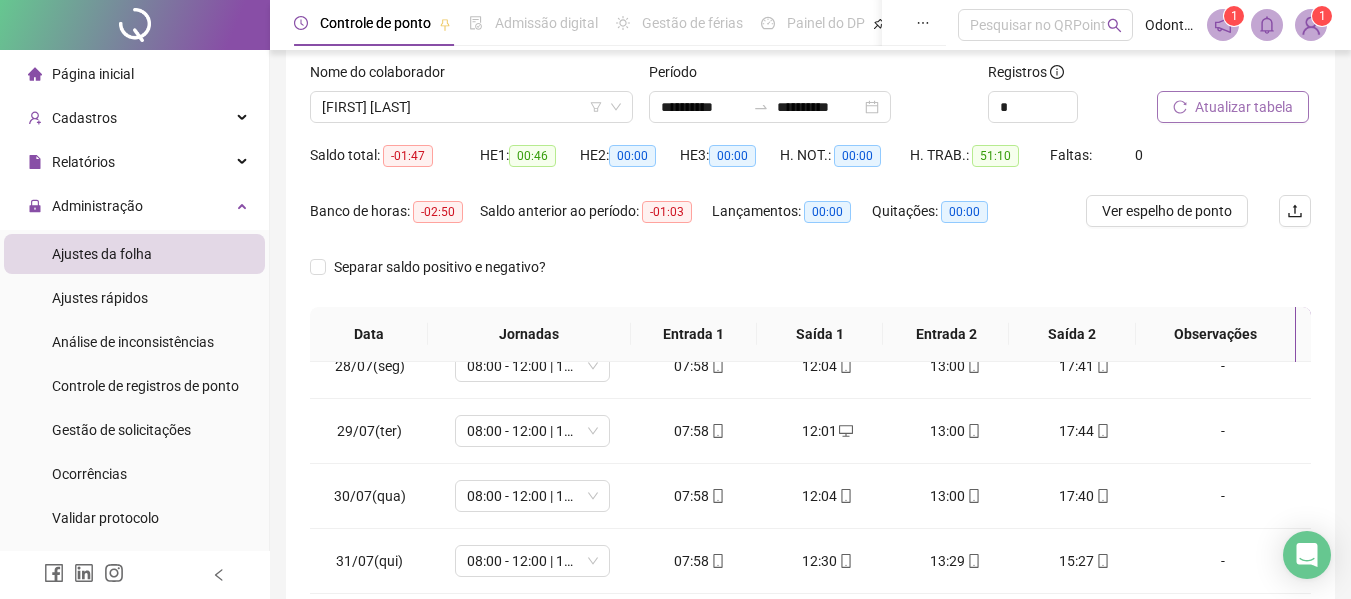 click on "Atualizar tabela" at bounding box center (1244, 107) 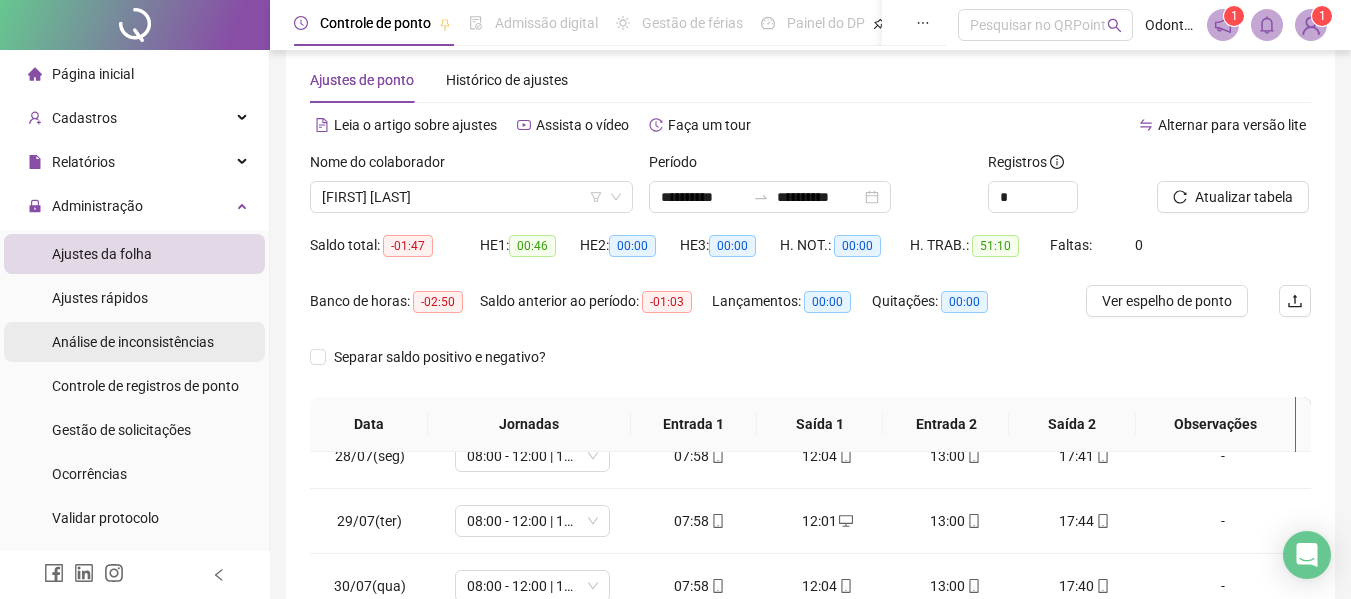 scroll, scrollTop: 0, scrollLeft: 0, axis: both 